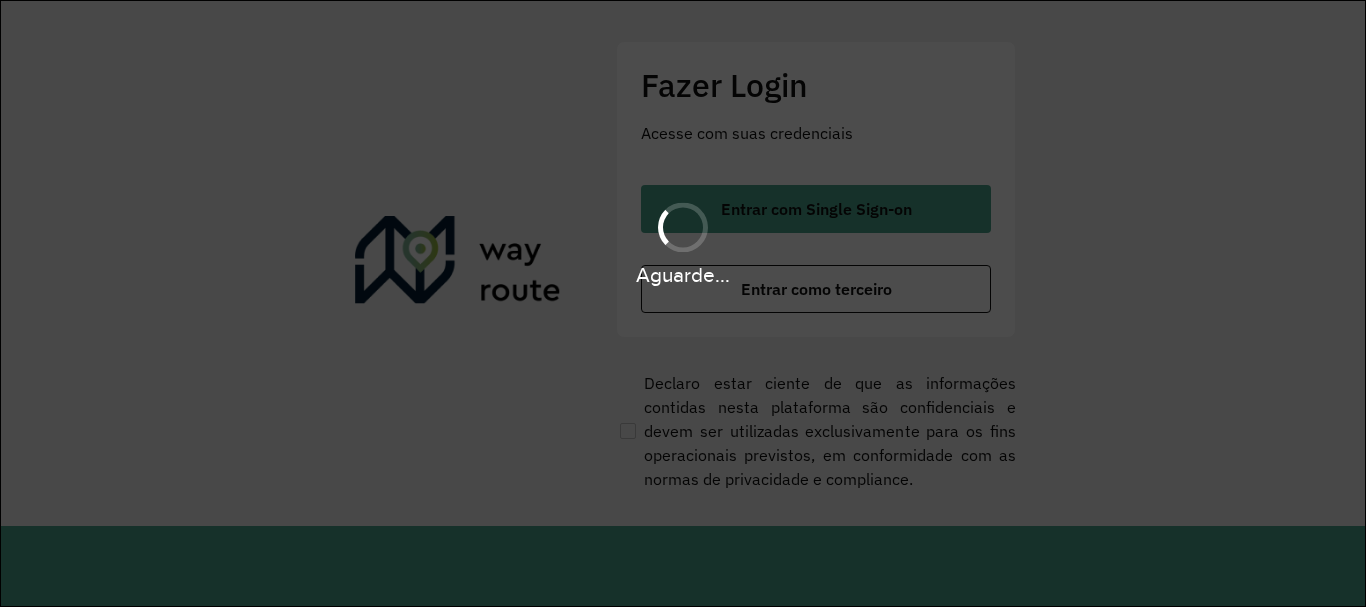 scroll, scrollTop: 0, scrollLeft: 0, axis: both 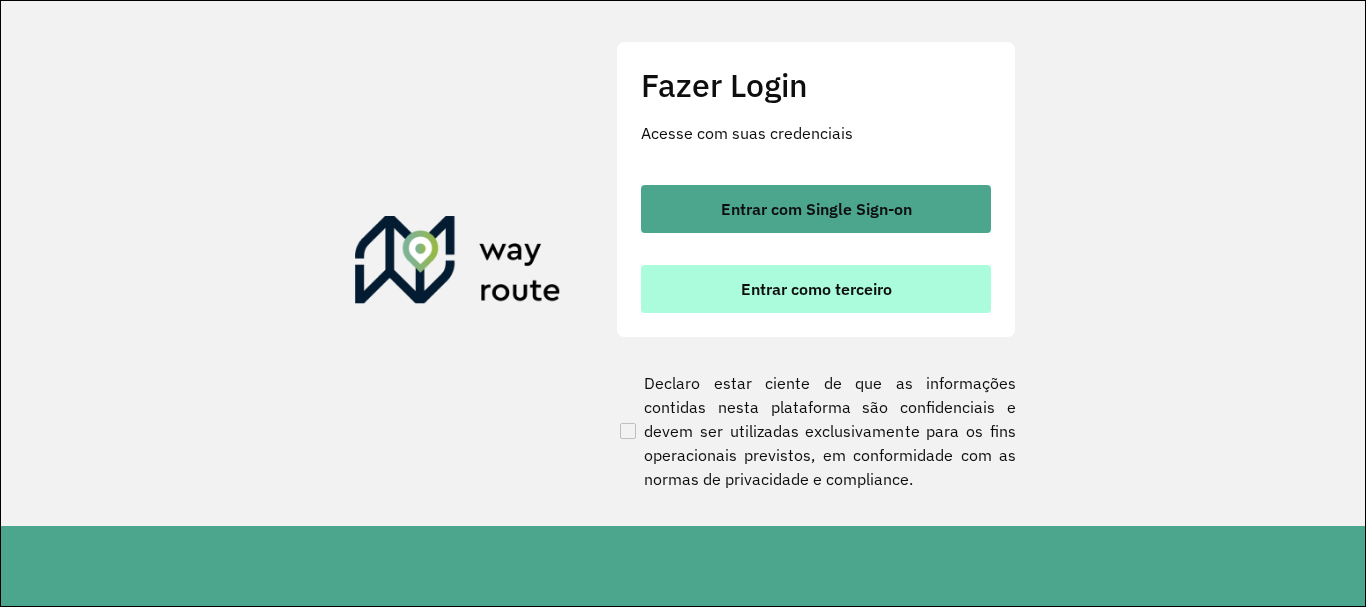 click on "Entrar como terceiro" at bounding box center (816, 289) 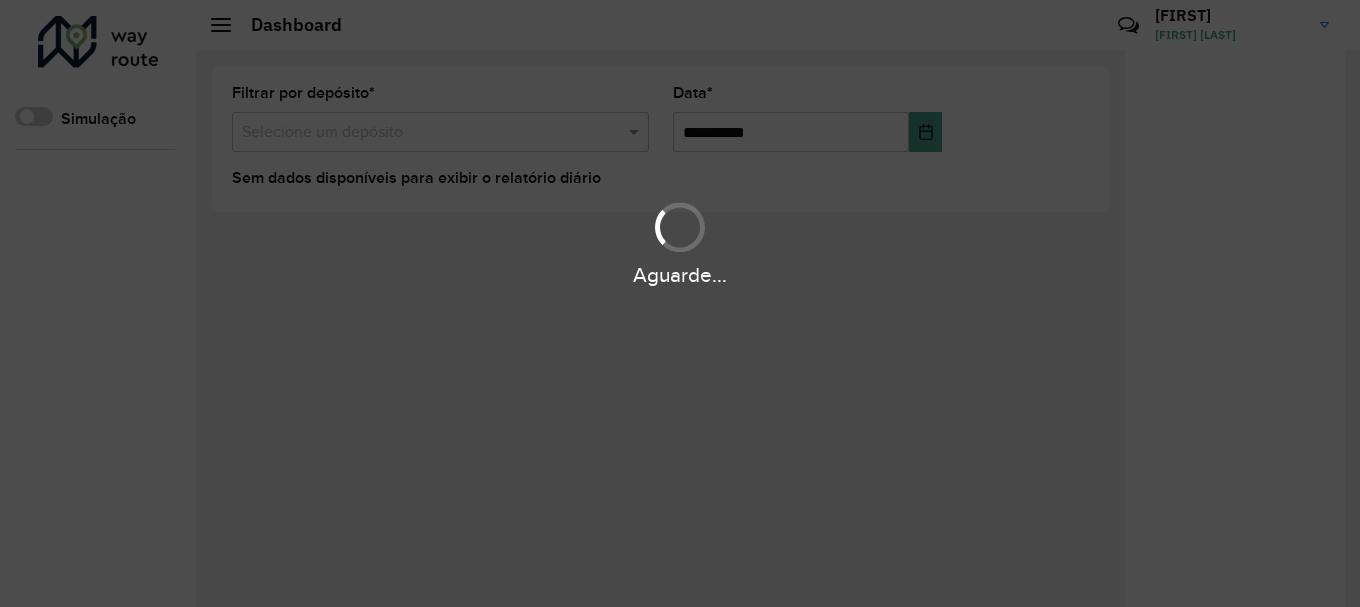 scroll, scrollTop: 0, scrollLeft: 0, axis: both 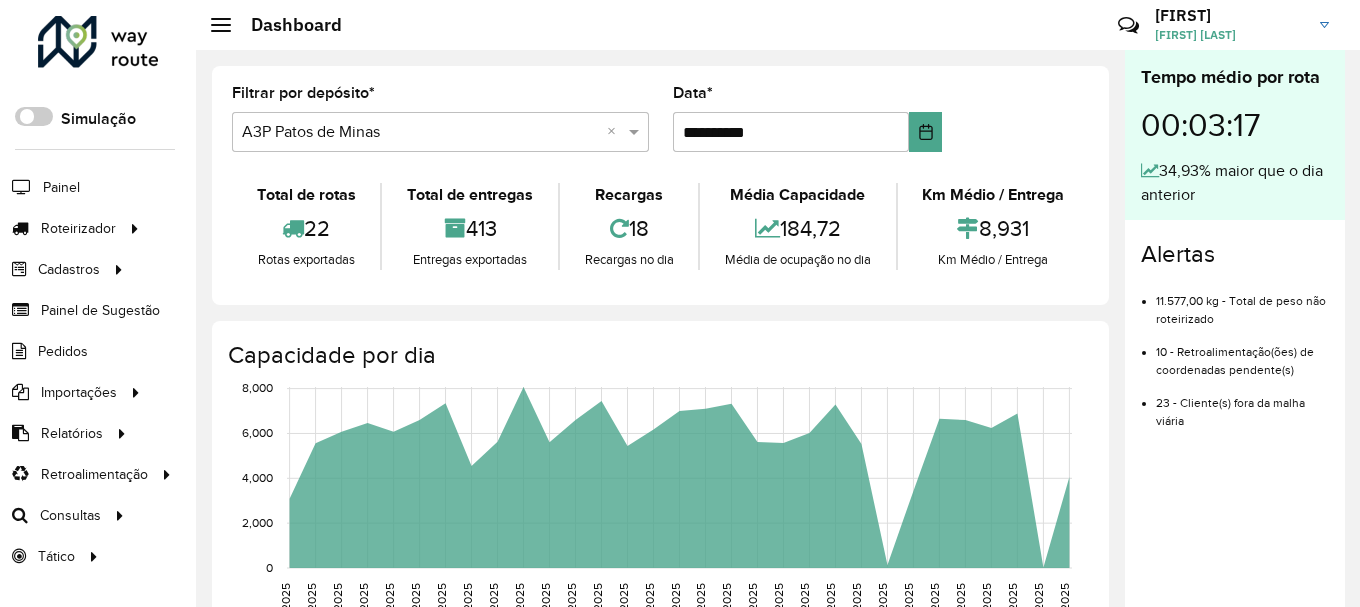 click on "[FIRST] [LAST]" 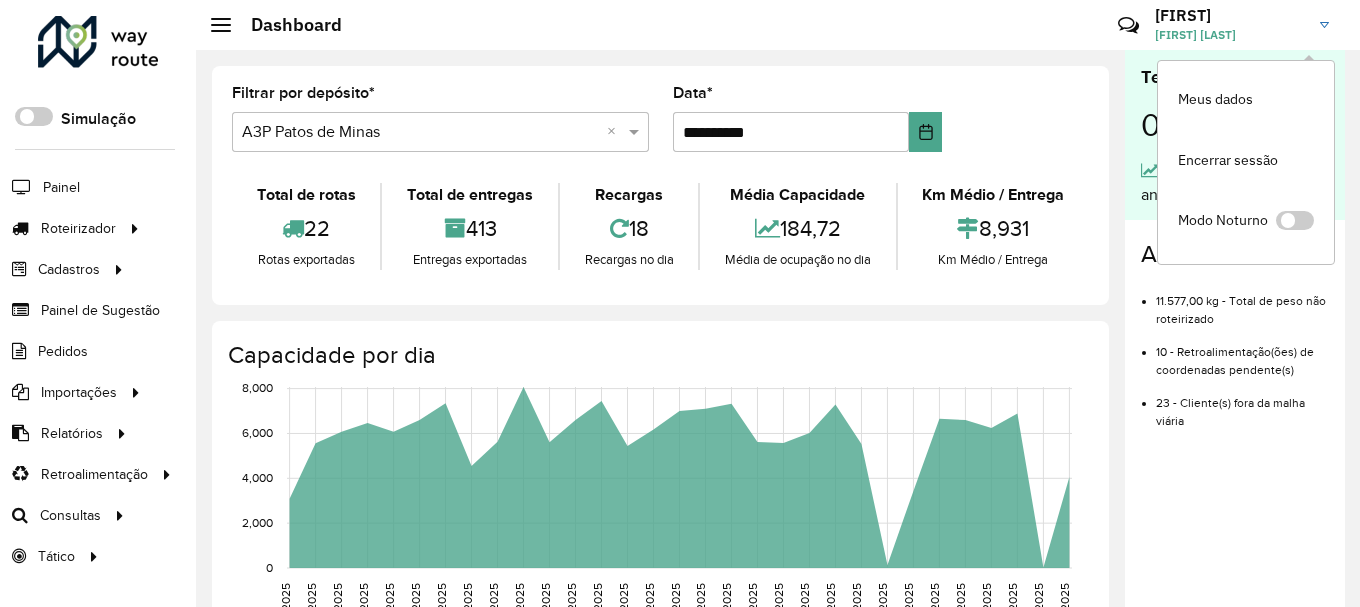 click on "[FIRST] [LAST]" 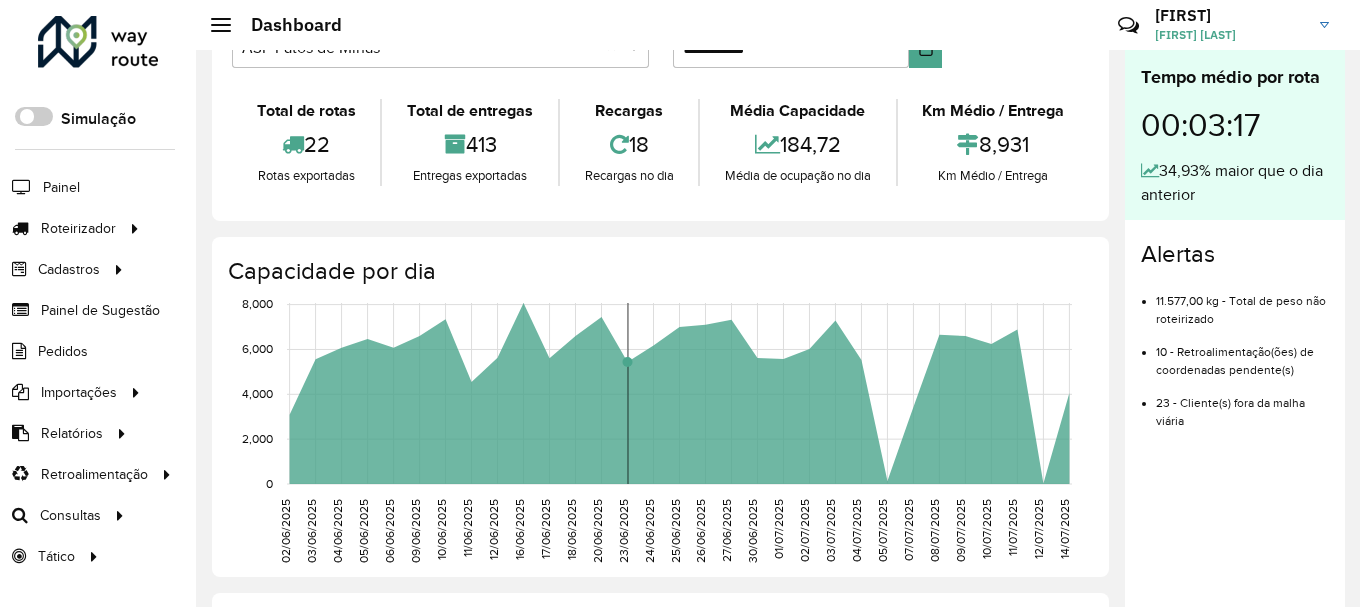 scroll, scrollTop: 0, scrollLeft: 0, axis: both 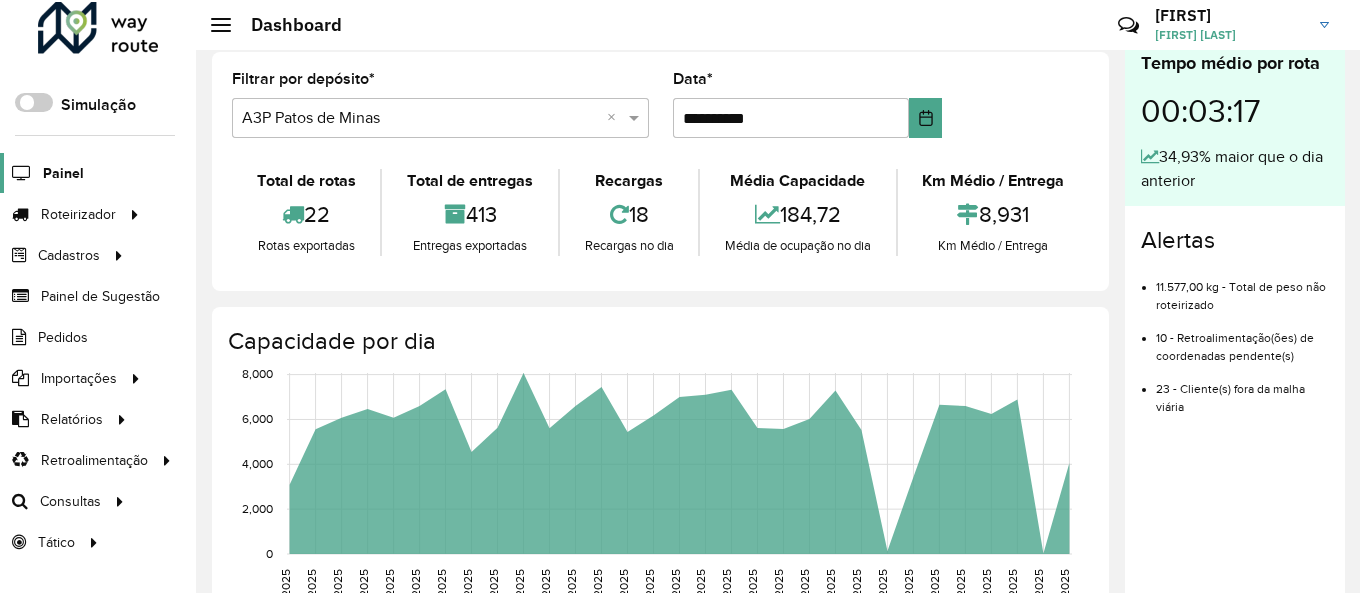 click on "Painel" 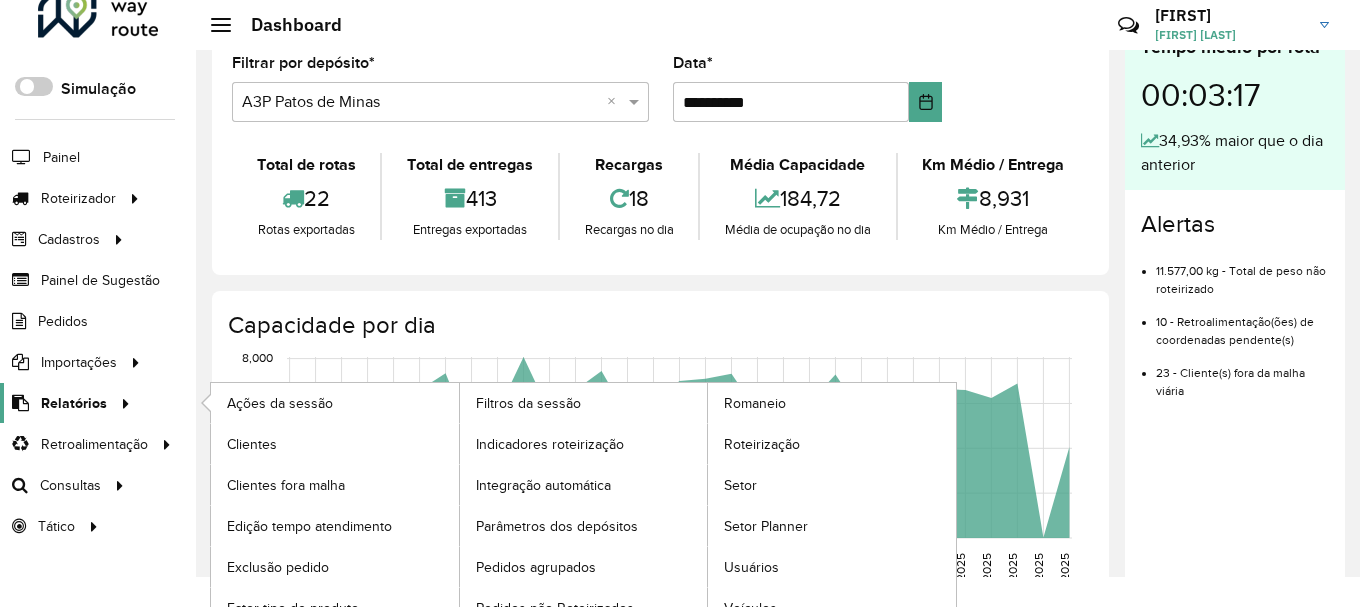 scroll, scrollTop: 0, scrollLeft: 0, axis: both 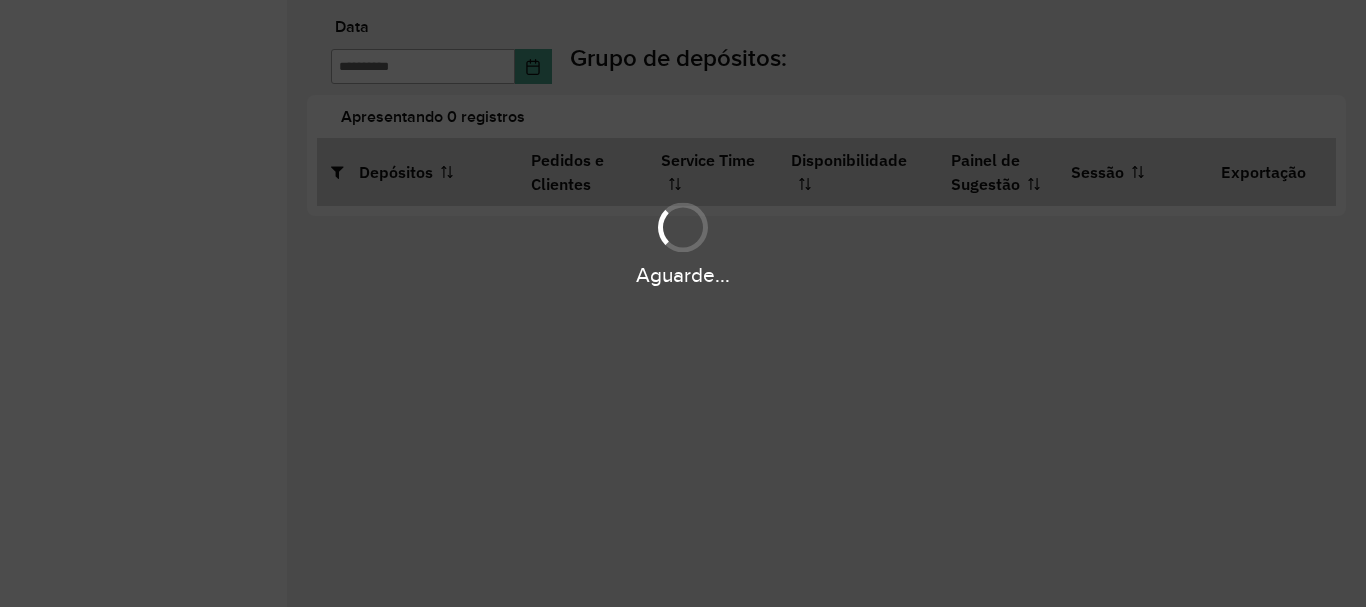 type on "**********" 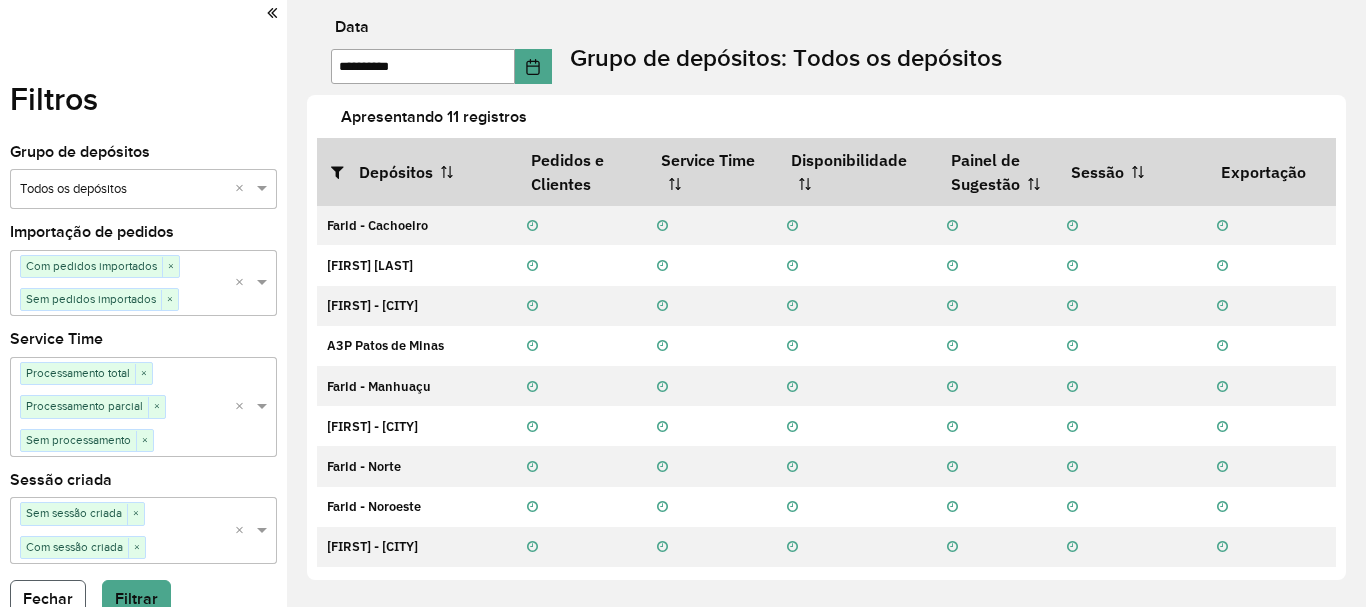 click on "Fechar" 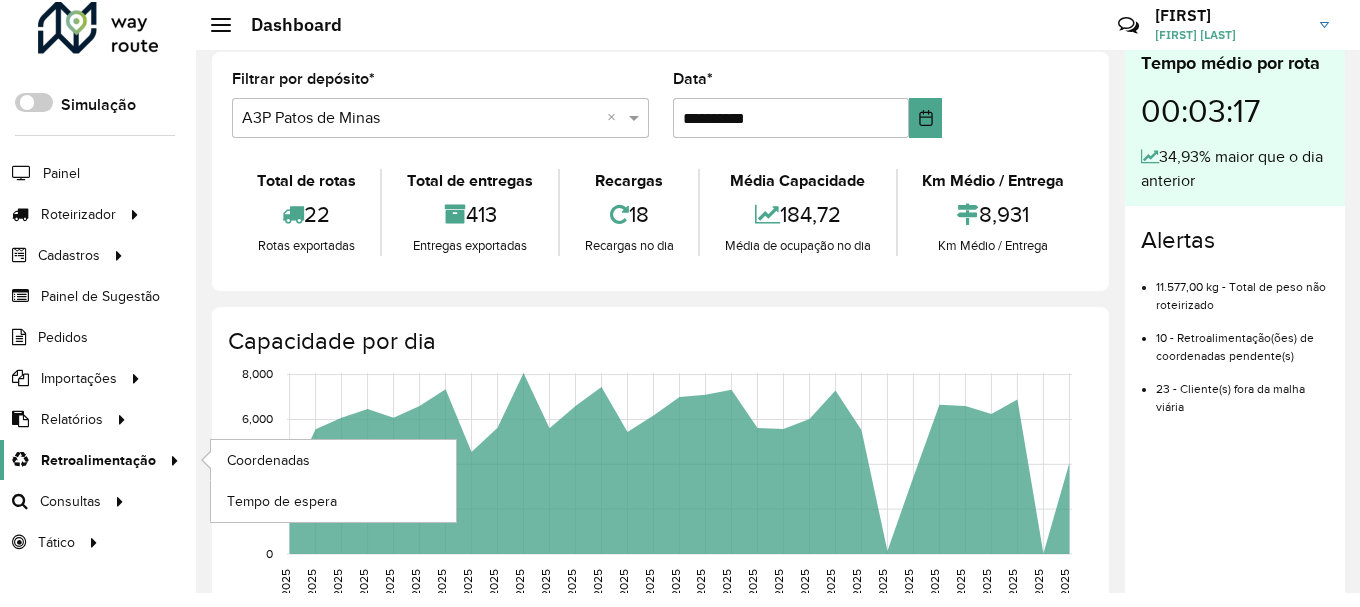 scroll, scrollTop: 14, scrollLeft: 0, axis: vertical 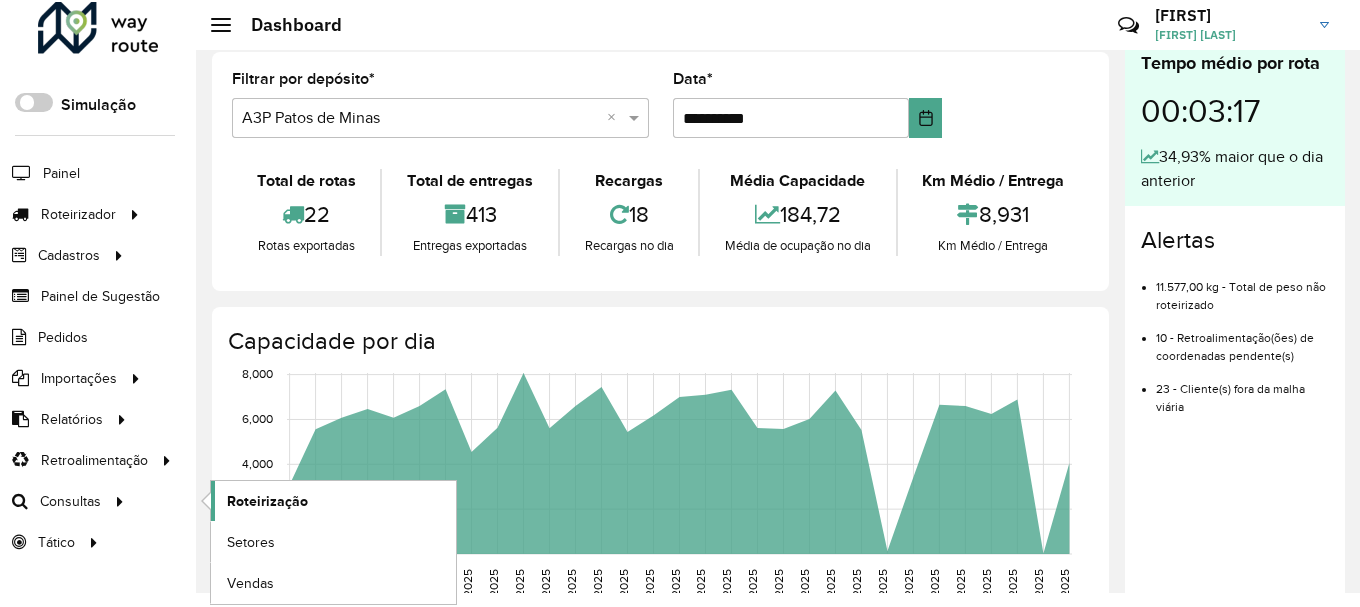 click on "Roteirização" 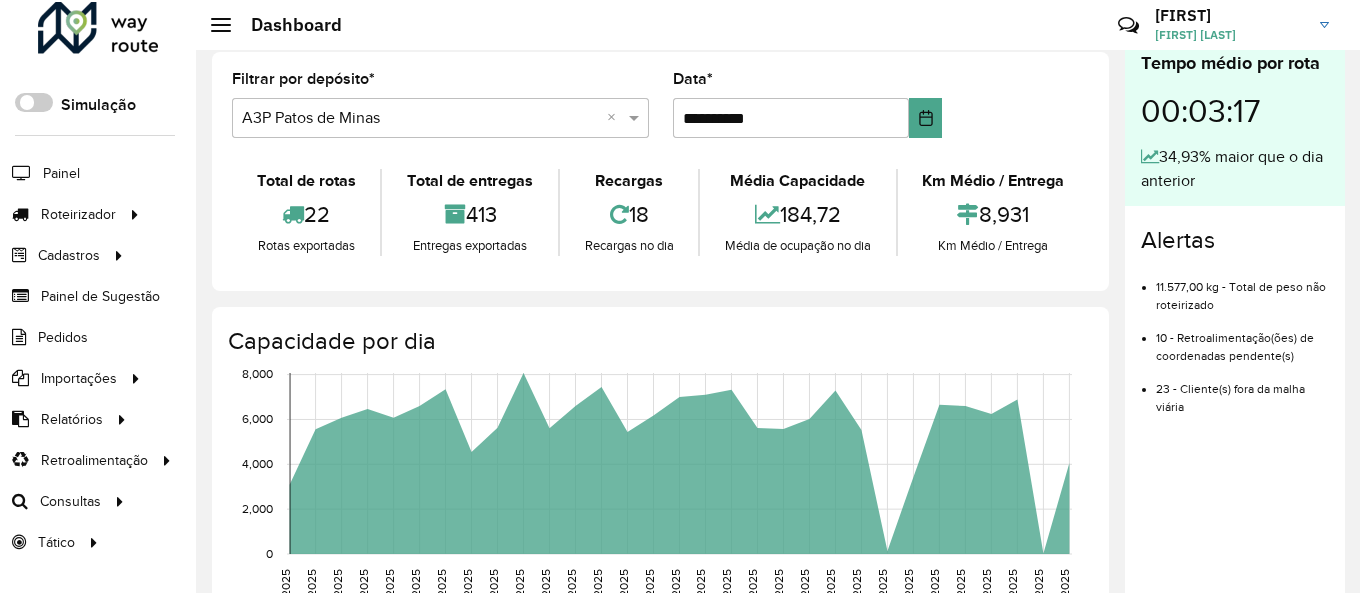 scroll, scrollTop: 0, scrollLeft: 0, axis: both 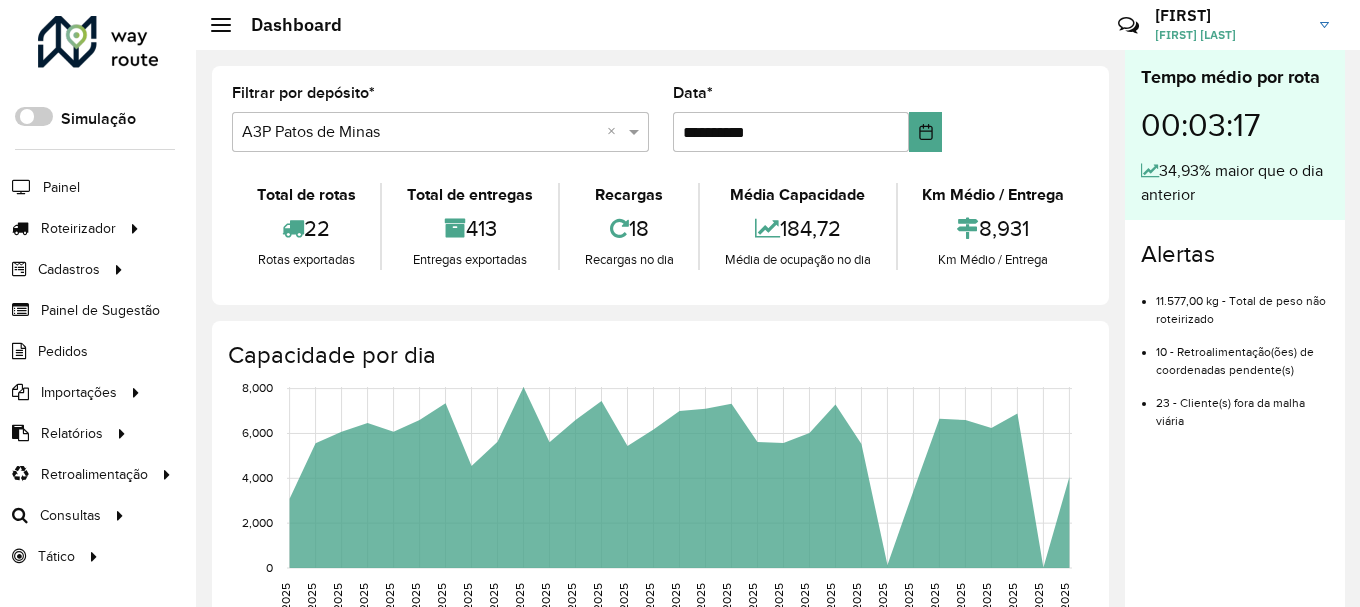 click 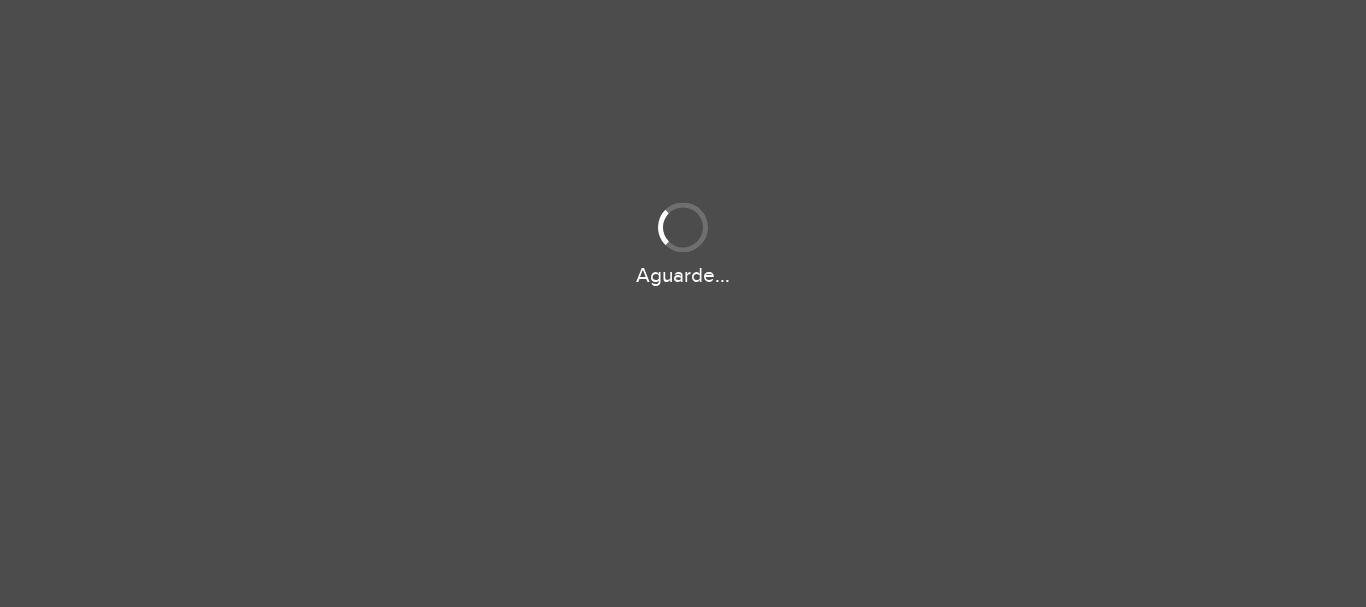 scroll, scrollTop: 0, scrollLeft: 0, axis: both 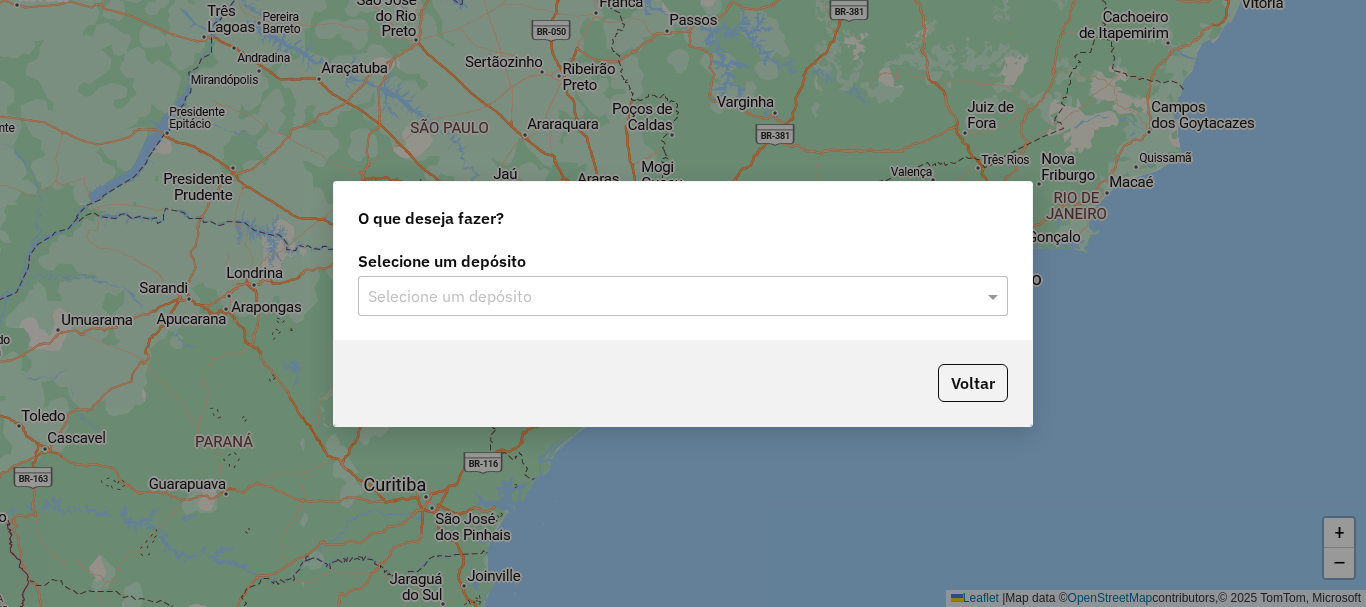 click on "Selecione um depósito" 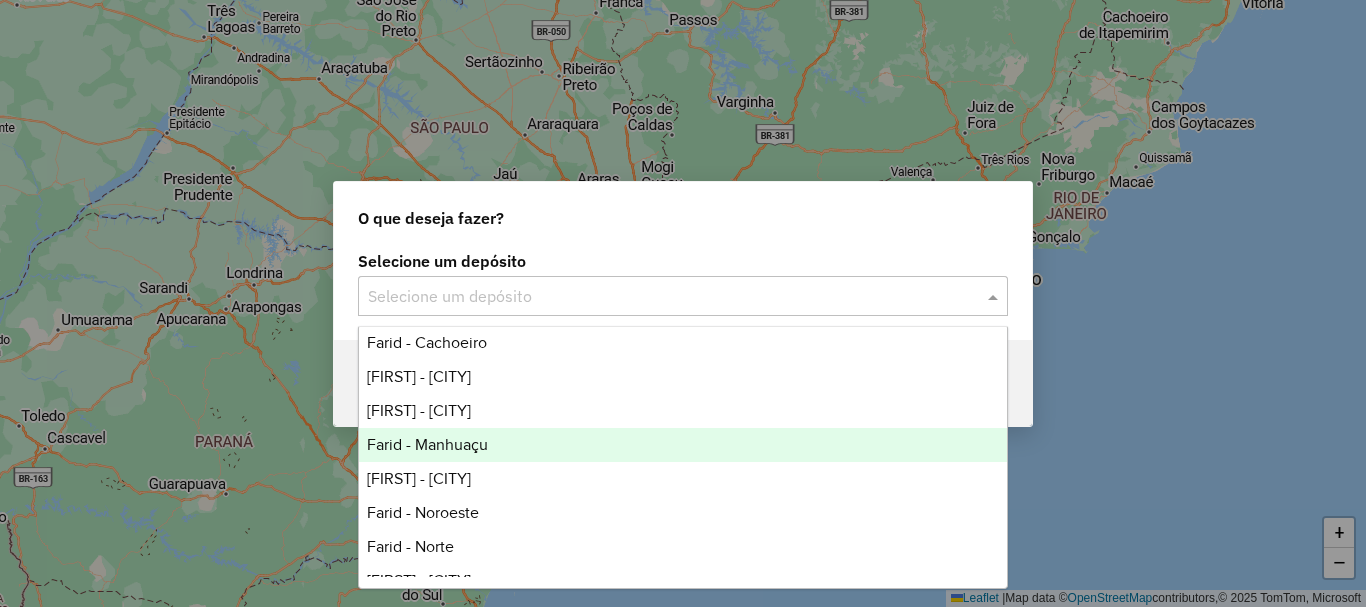 scroll, scrollTop: 0, scrollLeft: 0, axis: both 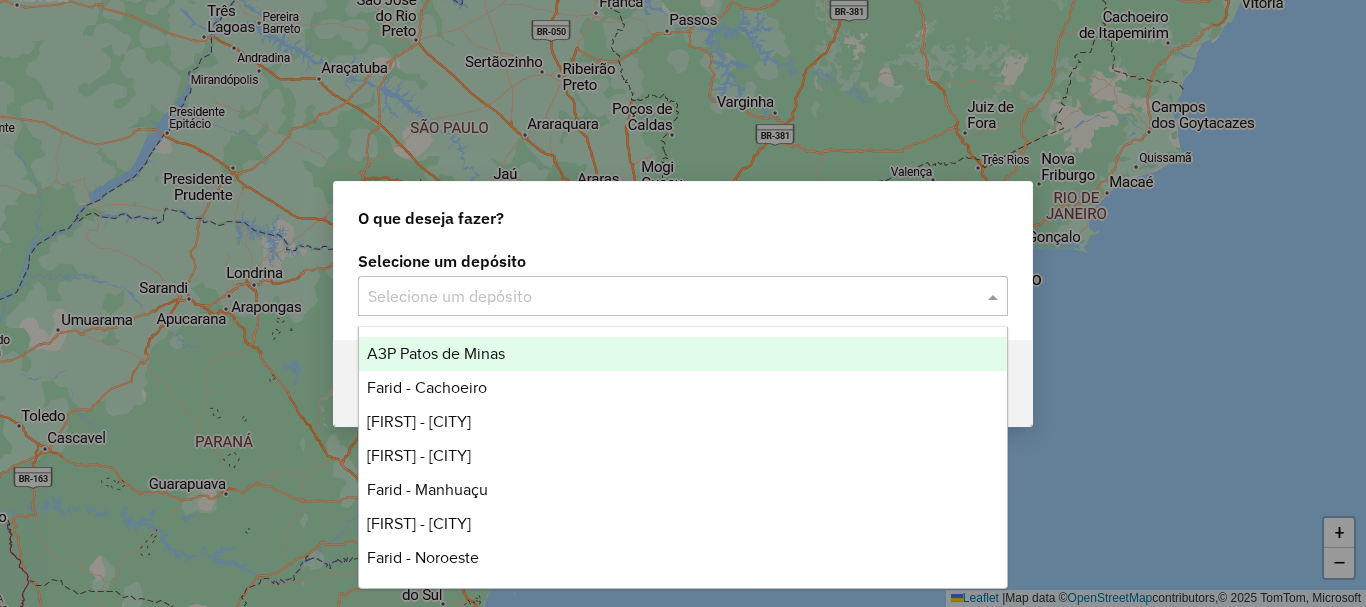 click on "A3P Patos de Minas" at bounding box center [683, 354] 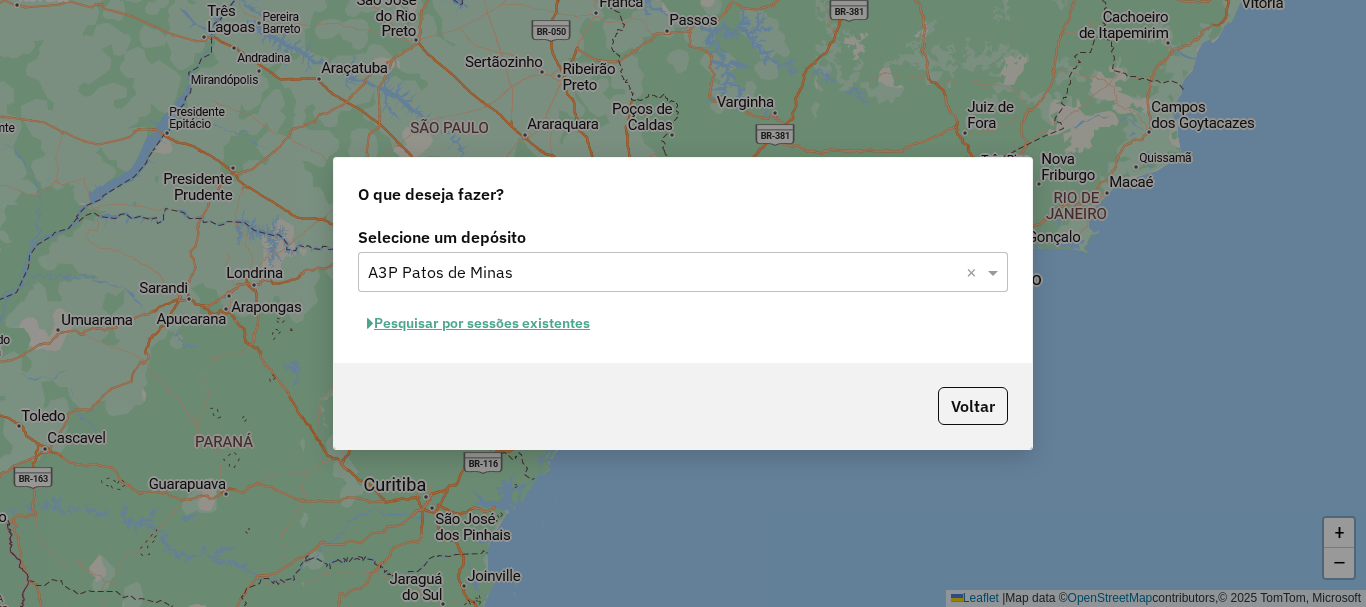 click on "Pesquisar por sessões existentes" 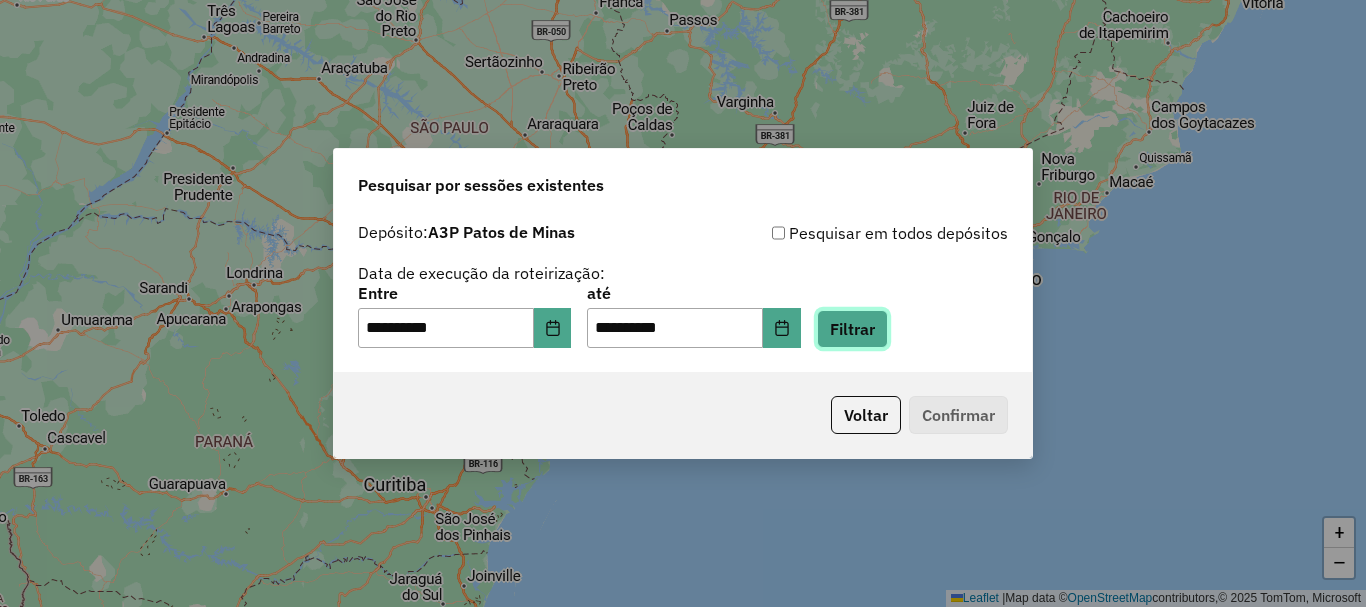 click on "Filtrar" 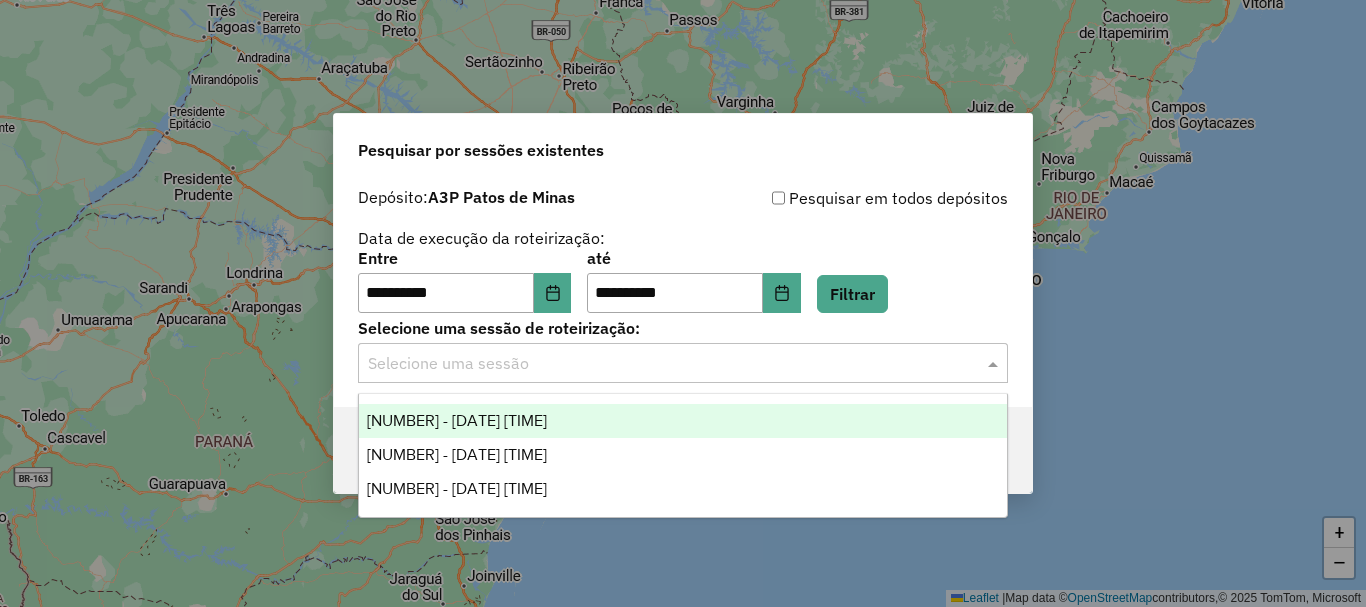click 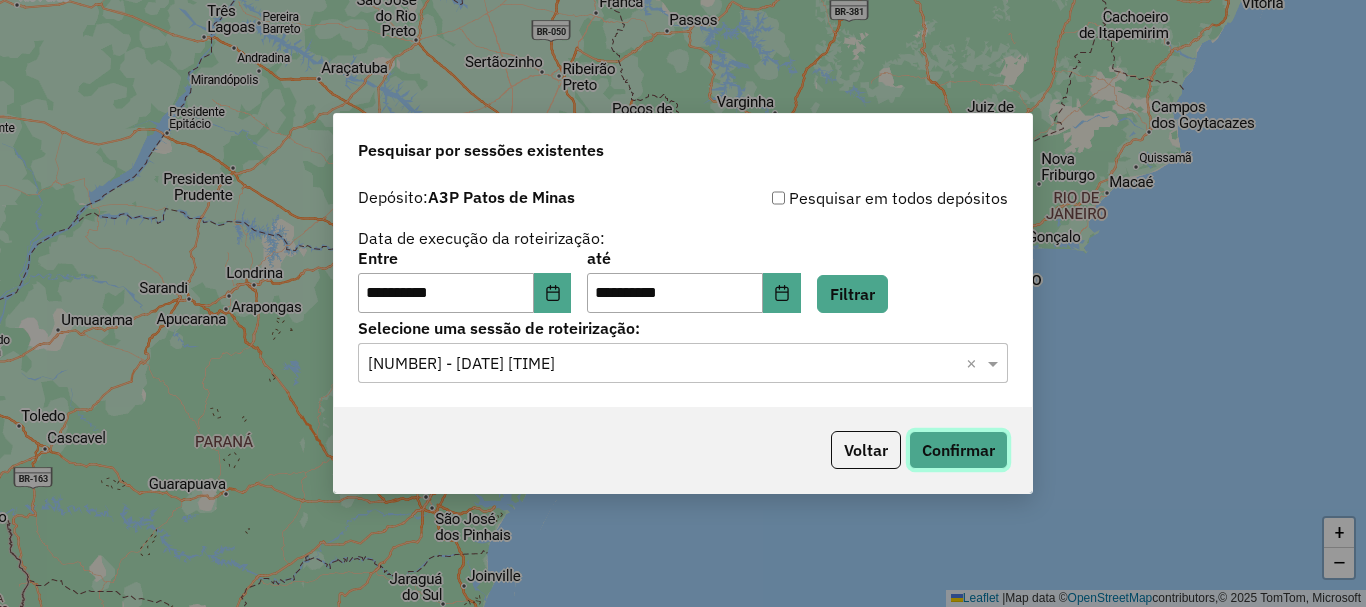 click on "Confirmar" 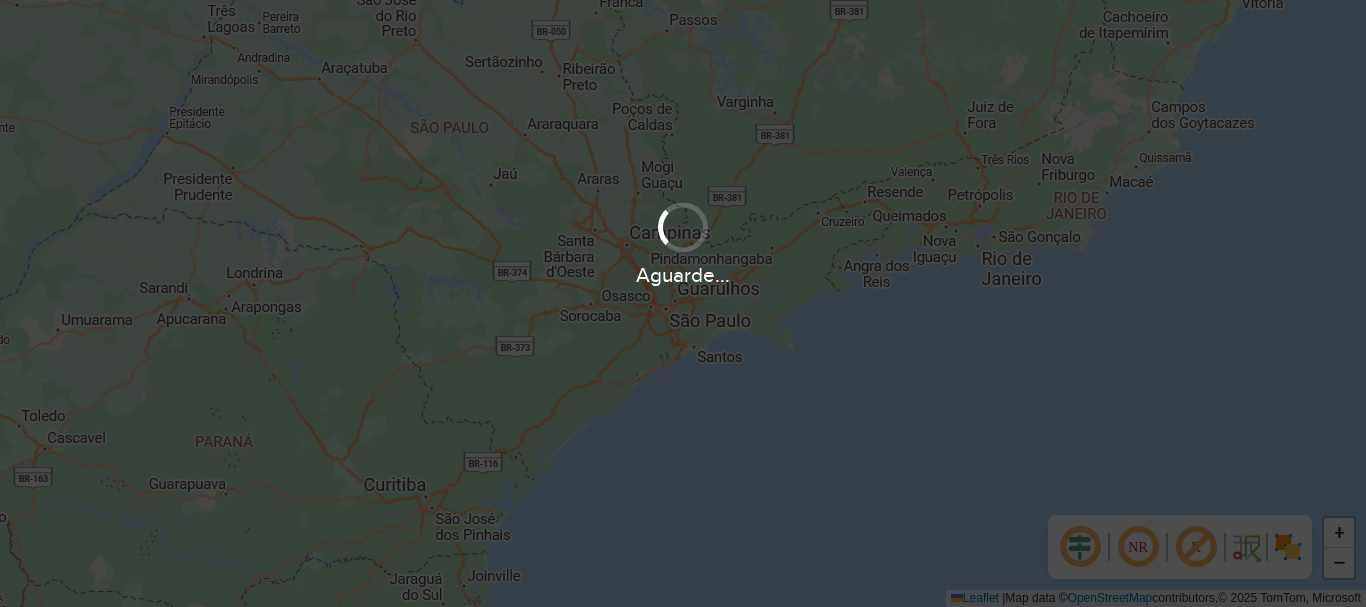 scroll, scrollTop: 0, scrollLeft: 0, axis: both 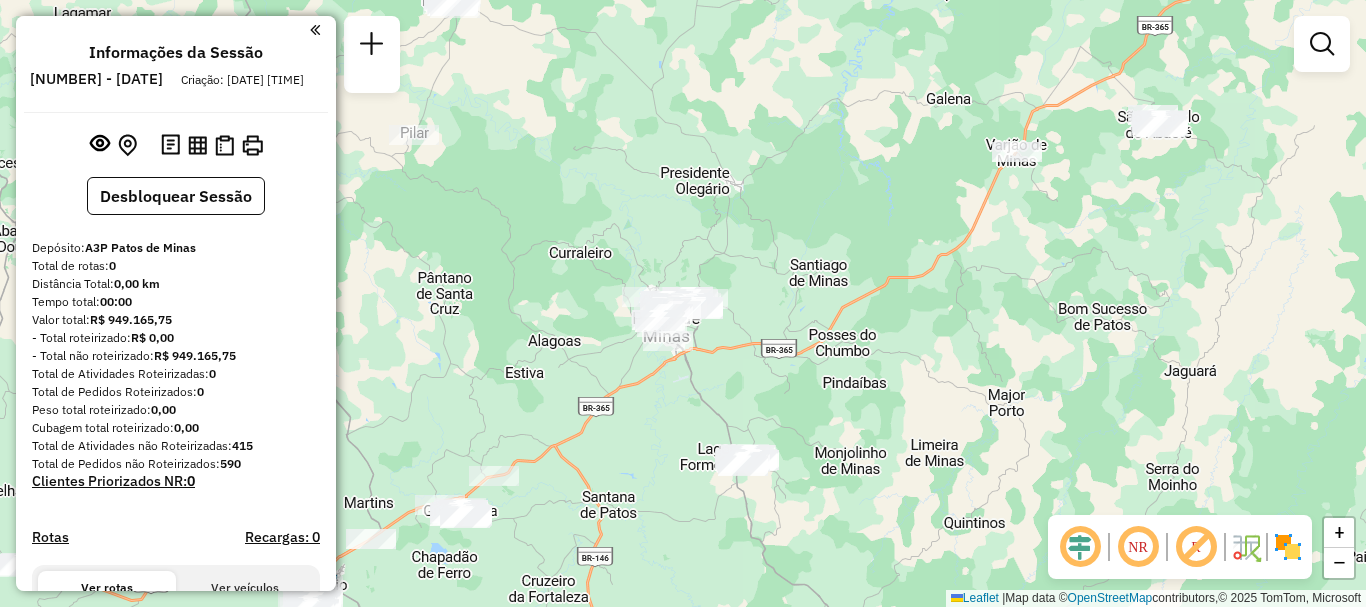 click at bounding box center (315, 30) 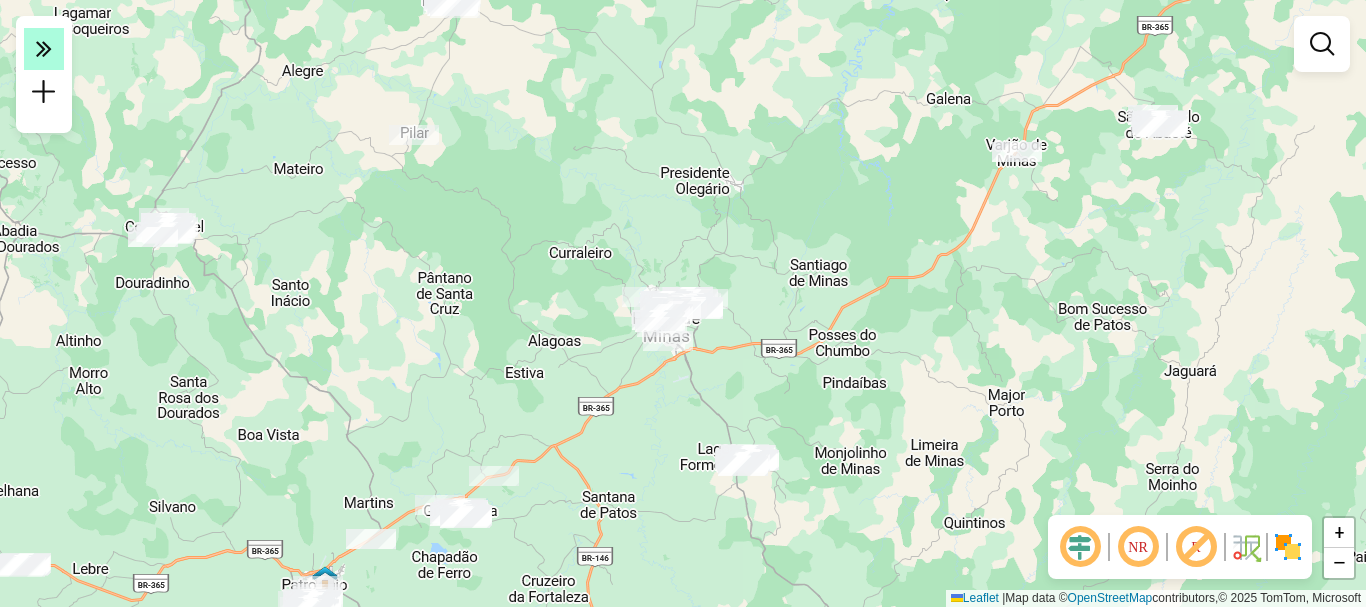 click 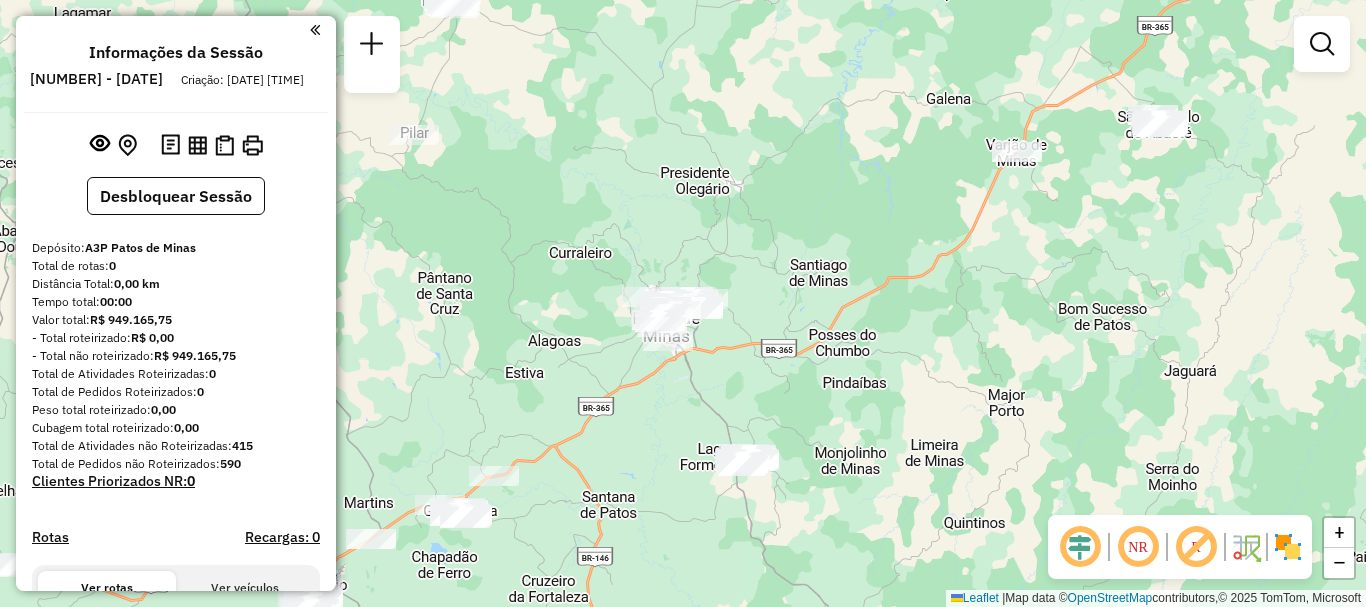 click at bounding box center (315, 30) 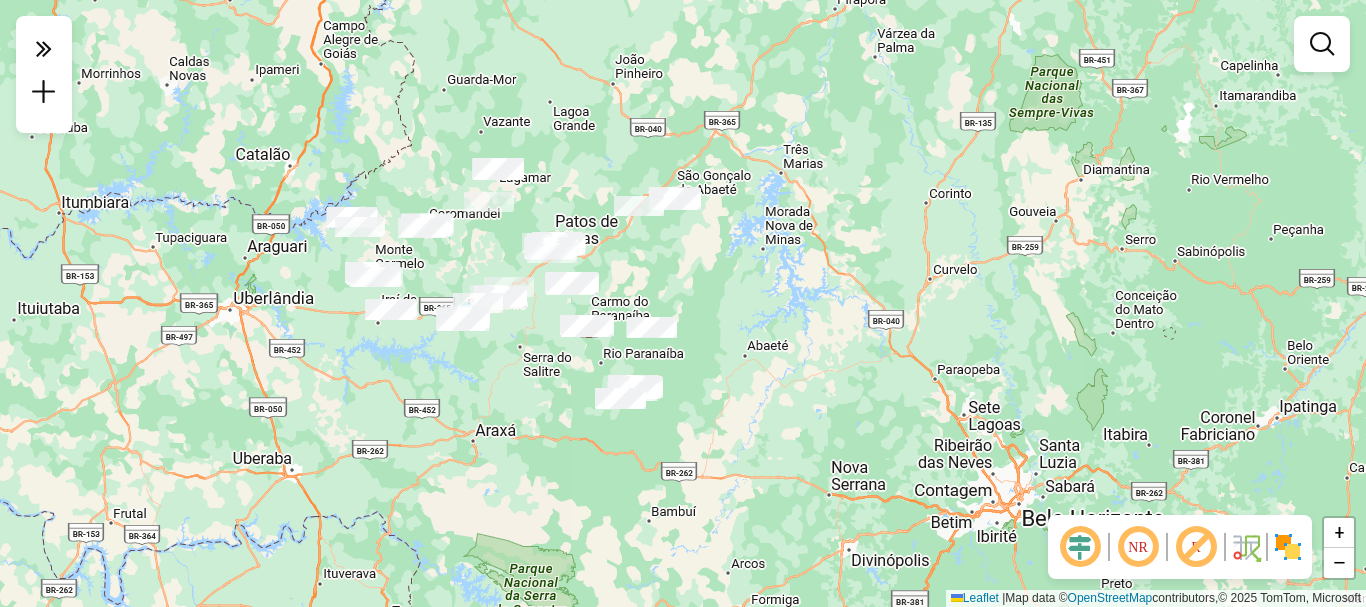 drag, startPoint x: 781, startPoint y: 426, endPoint x: 765, endPoint y: 319, distance: 108.18965 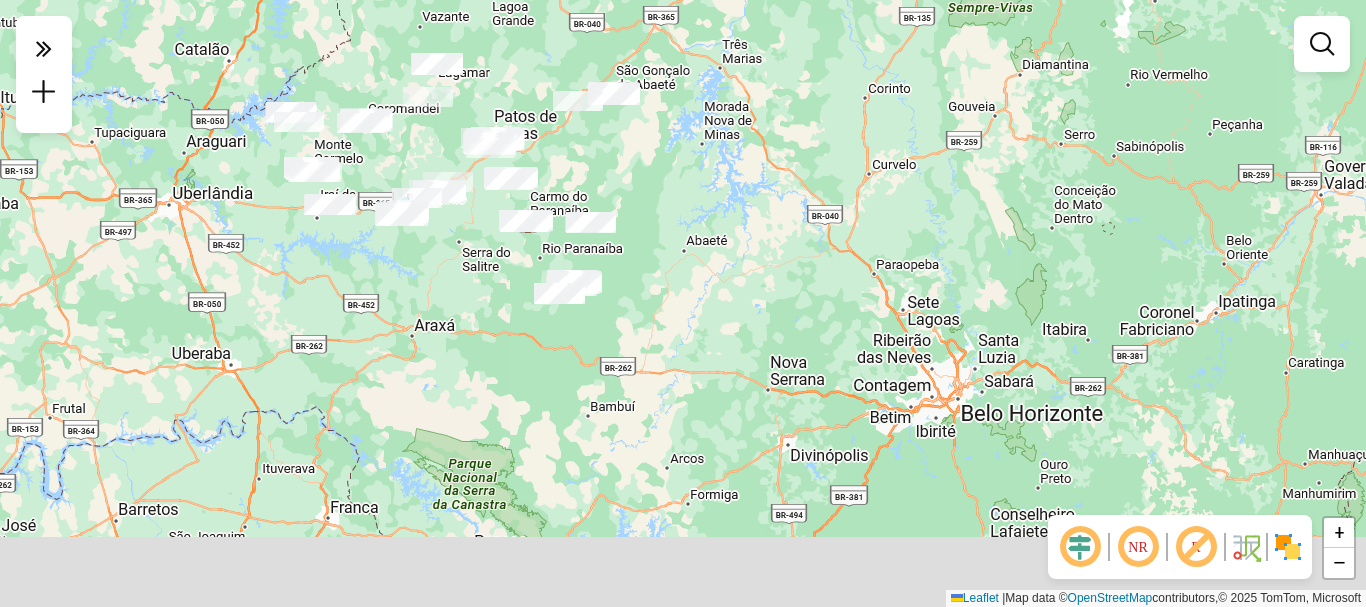 drag, startPoint x: 795, startPoint y: 381, endPoint x: 741, endPoint y: 286, distance: 109.27488 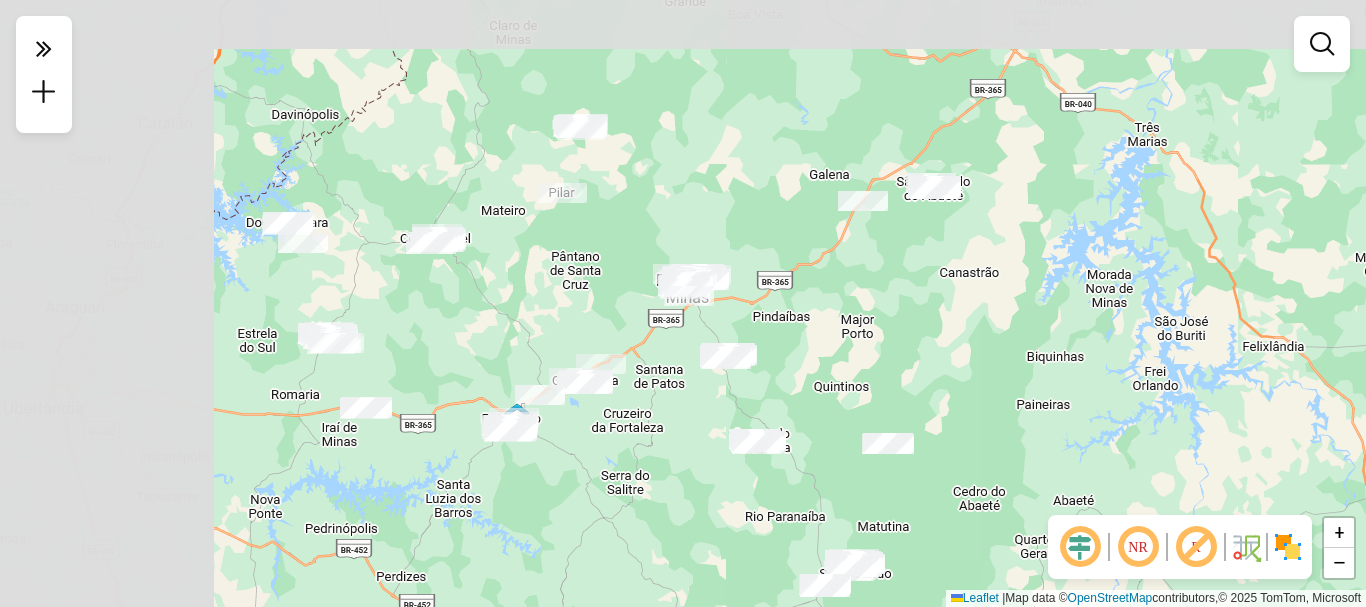 drag, startPoint x: 565, startPoint y: 102, endPoint x: 963, endPoint y: 405, distance: 500.21295 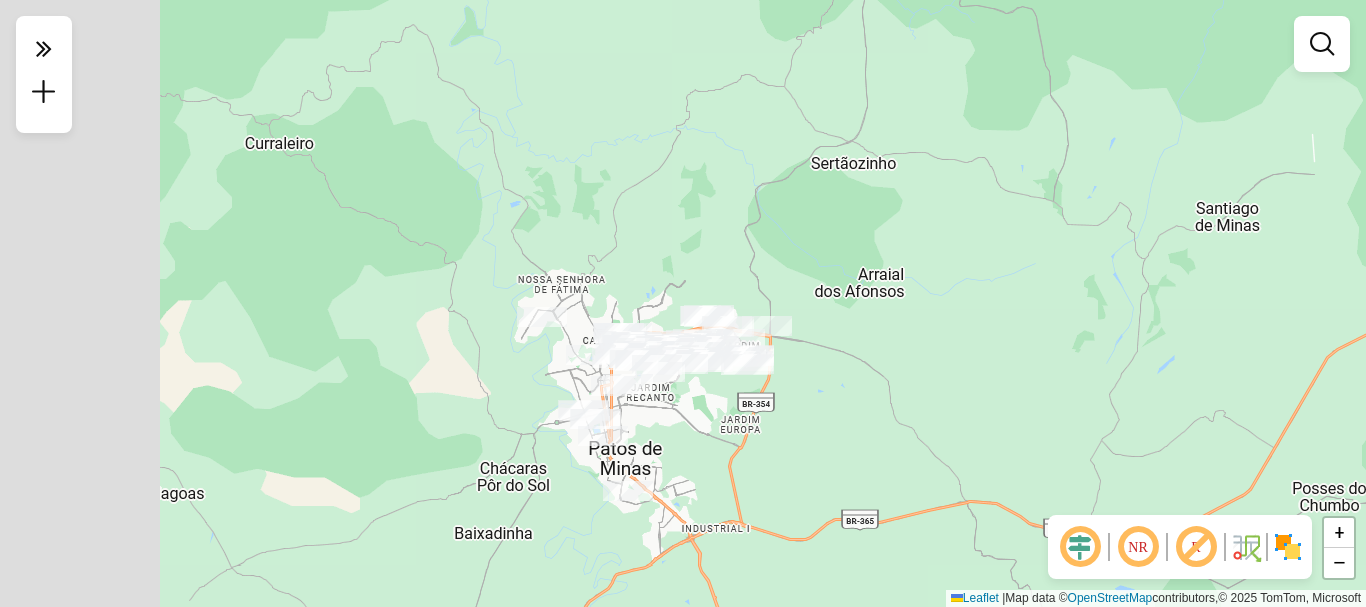 drag, startPoint x: 617, startPoint y: 374, endPoint x: 890, endPoint y: 344, distance: 274.6434 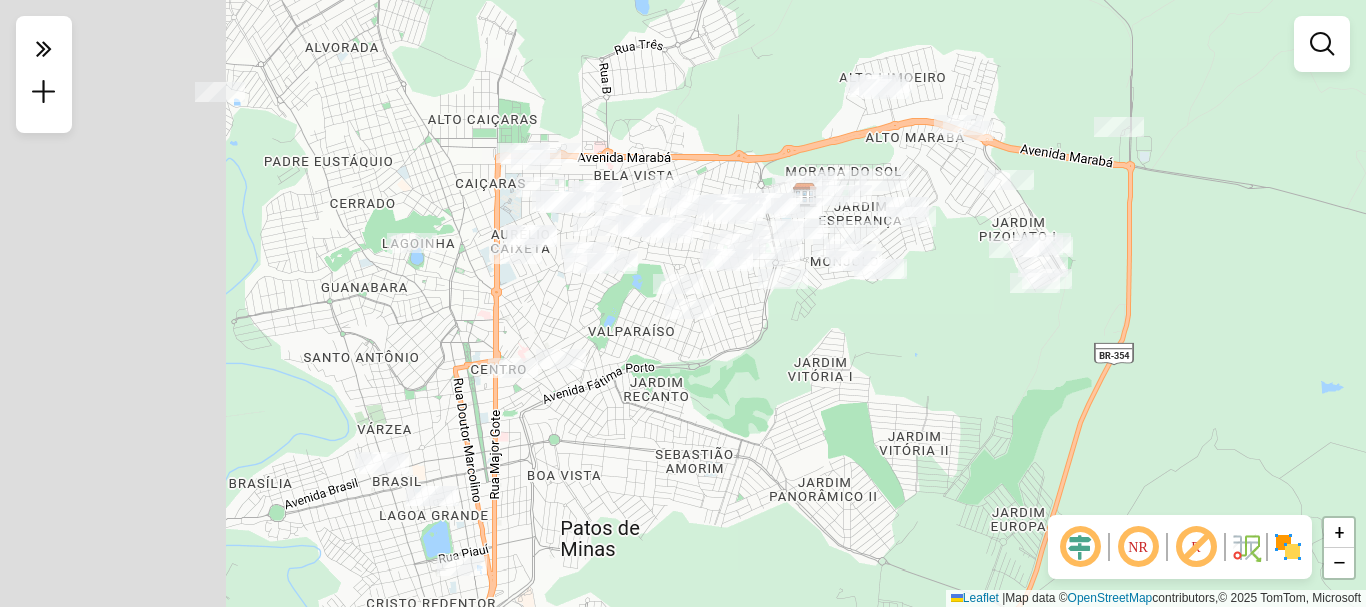 drag, startPoint x: 574, startPoint y: 416, endPoint x: 827, endPoint y: 418, distance: 253.0079 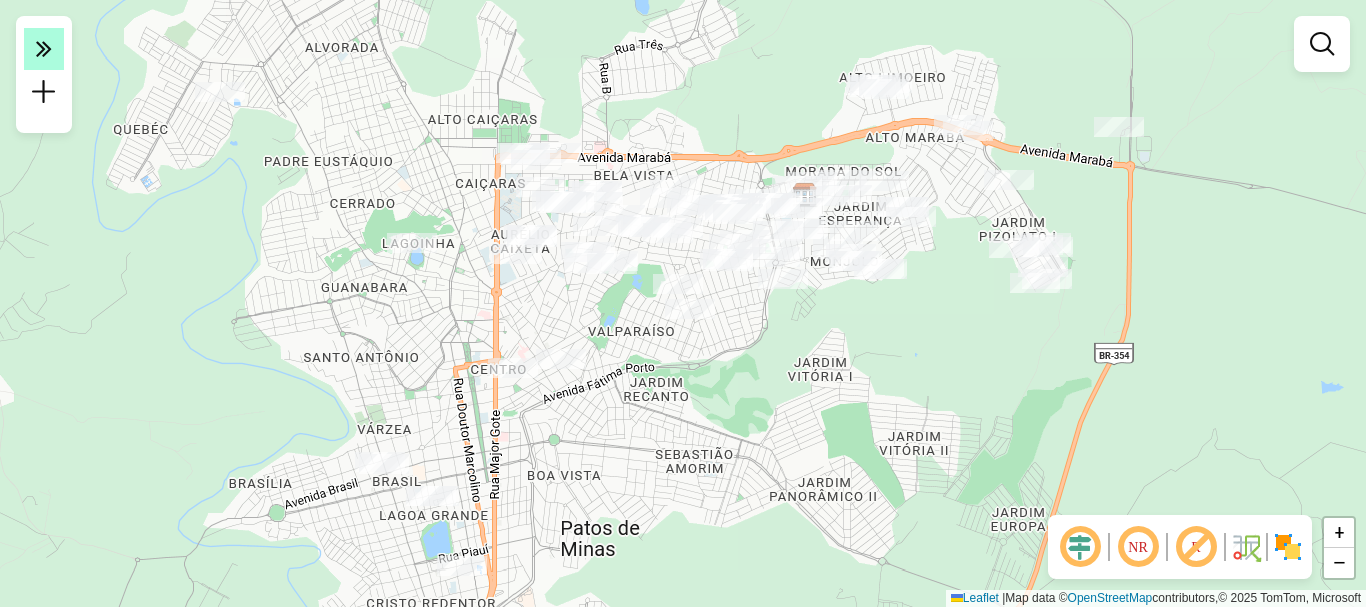 click 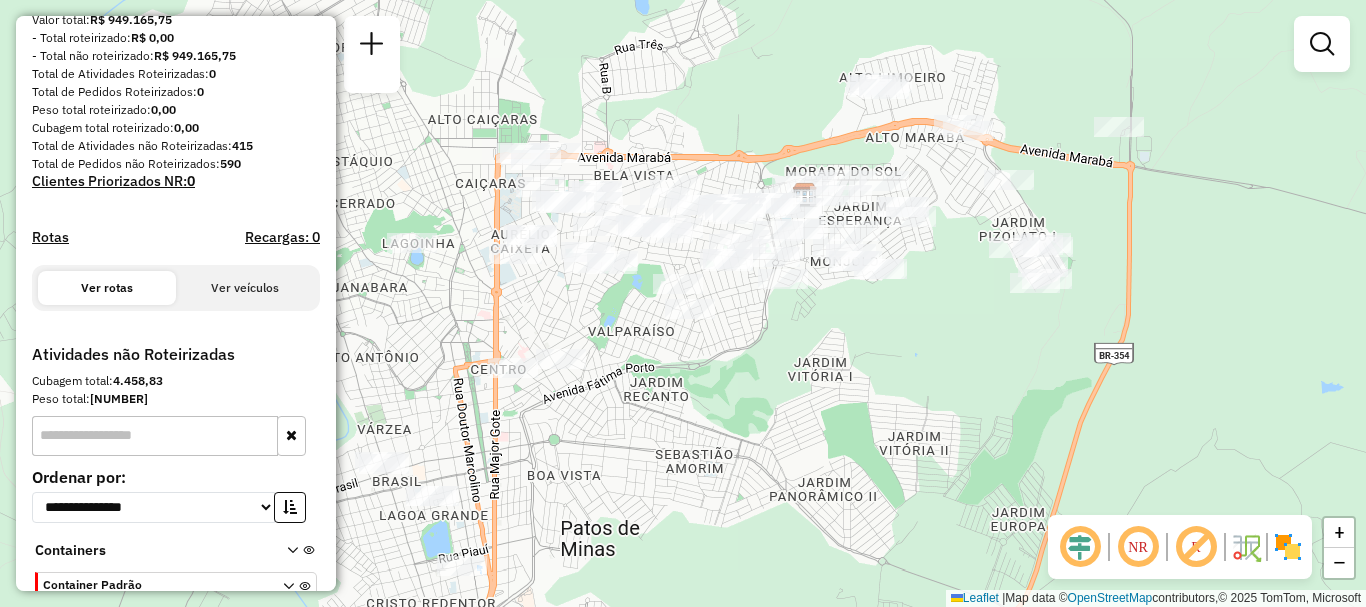 scroll, scrollTop: 386, scrollLeft: 0, axis: vertical 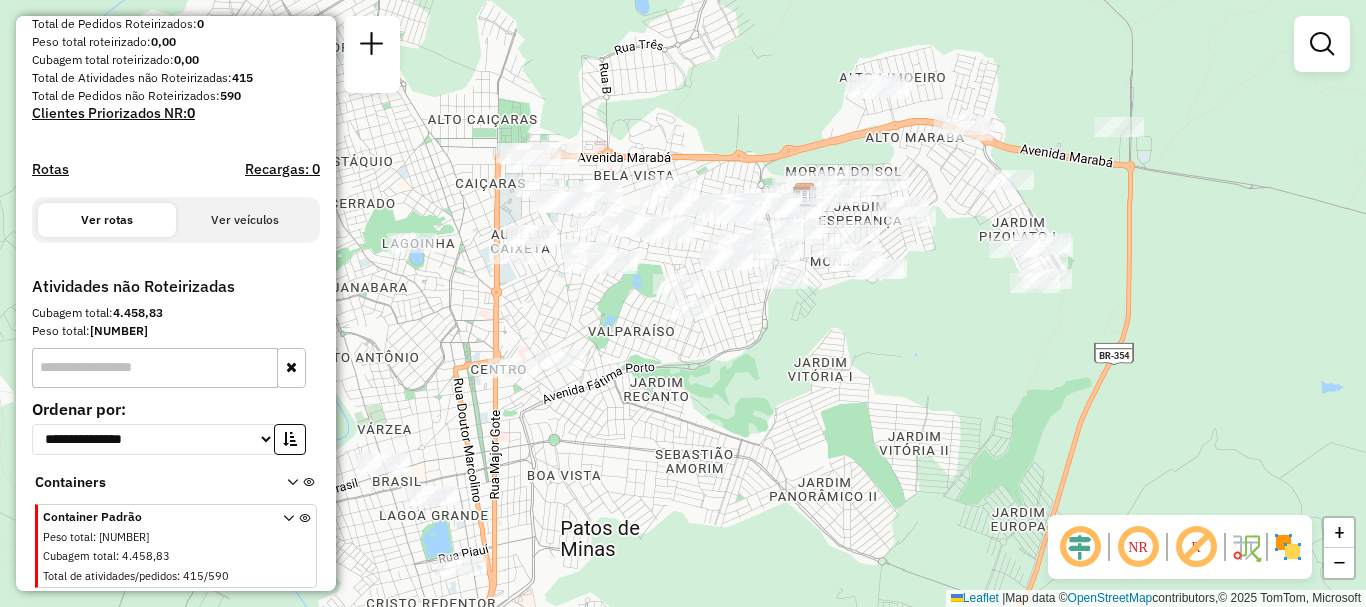 click on "Ver veículos" at bounding box center [245, 220] 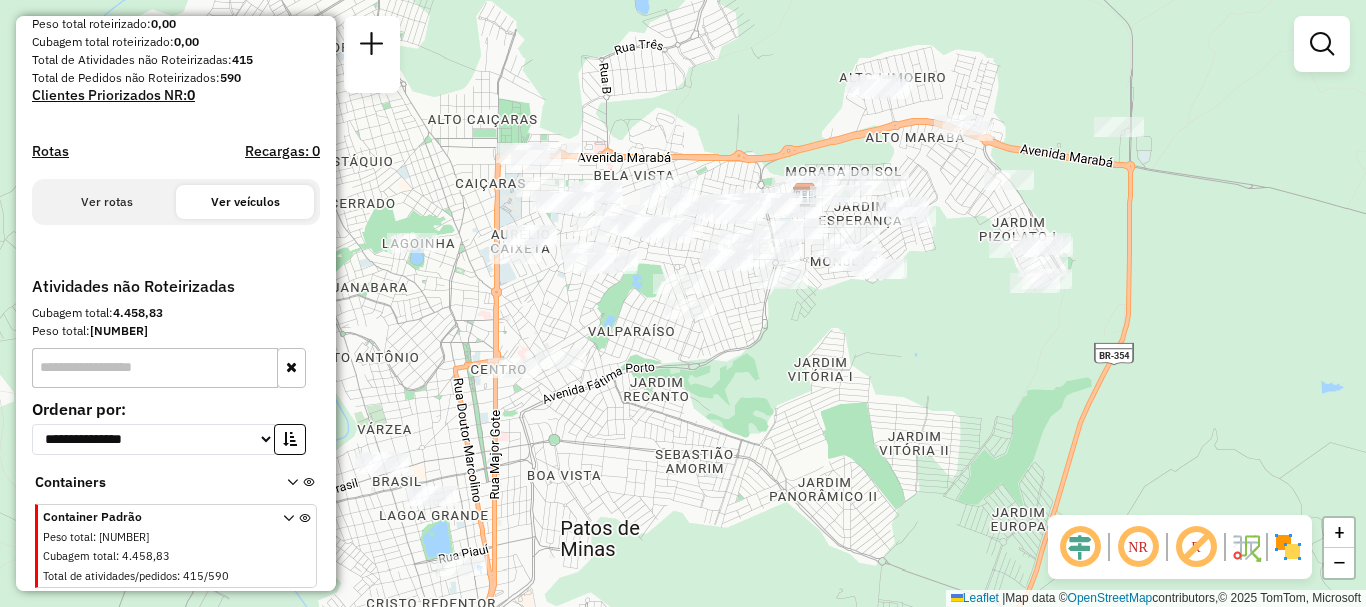 click on "Ver rotas" at bounding box center (107, 202) 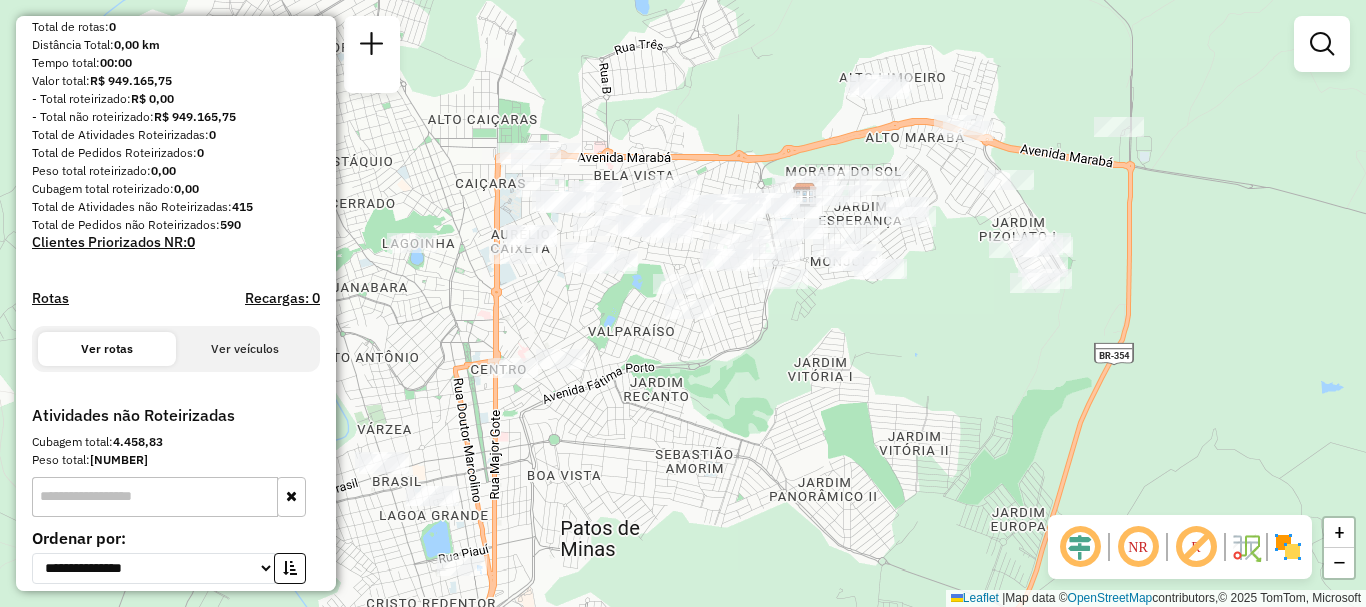 scroll, scrollTop: 0, scrollLeft: 0, axis: both 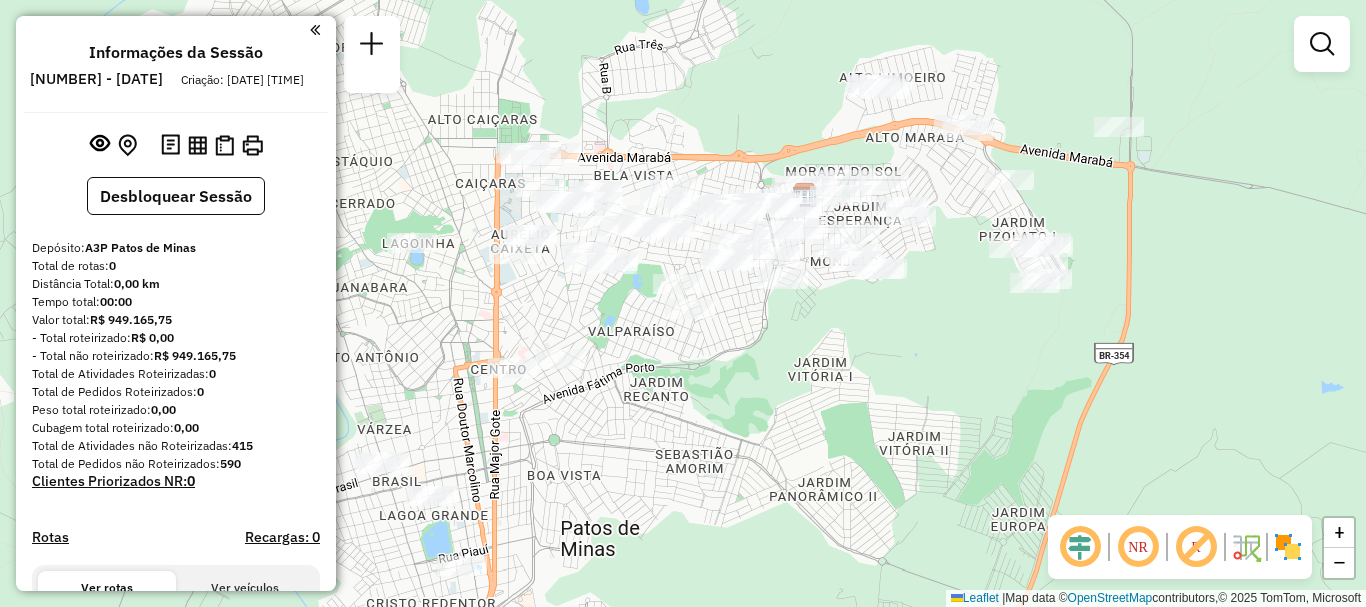 click at bounding box center [315, 30] 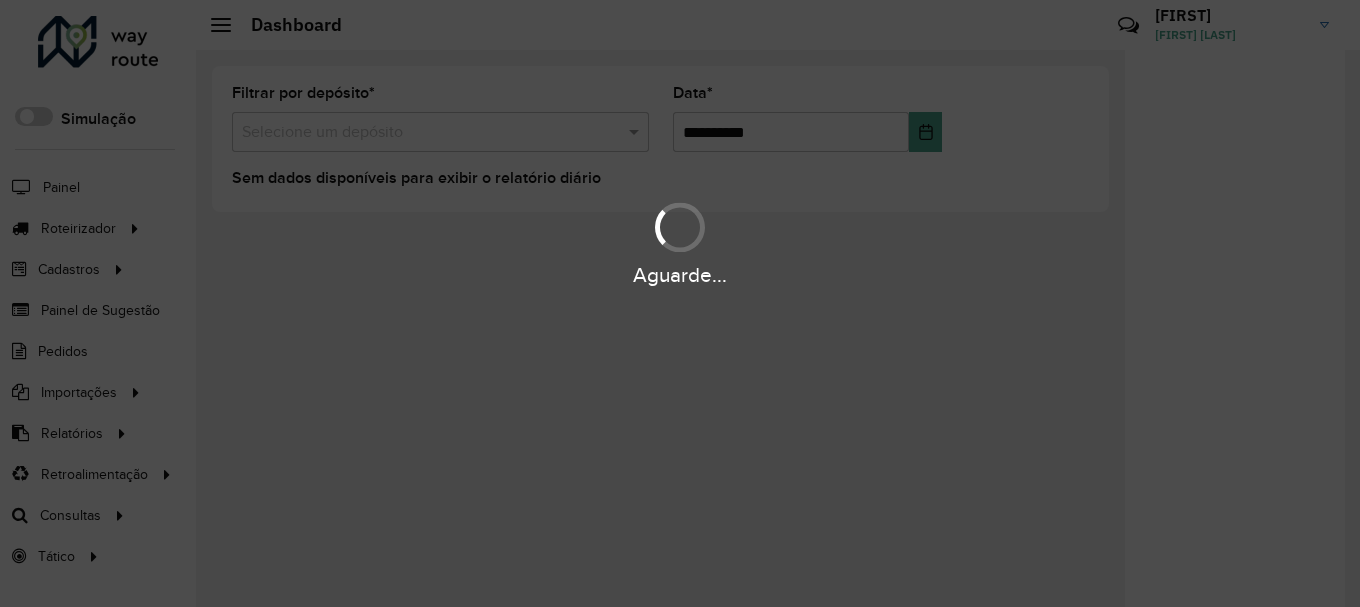 scroll, scrollTop: 0, scrollLeft: 0, axis: both 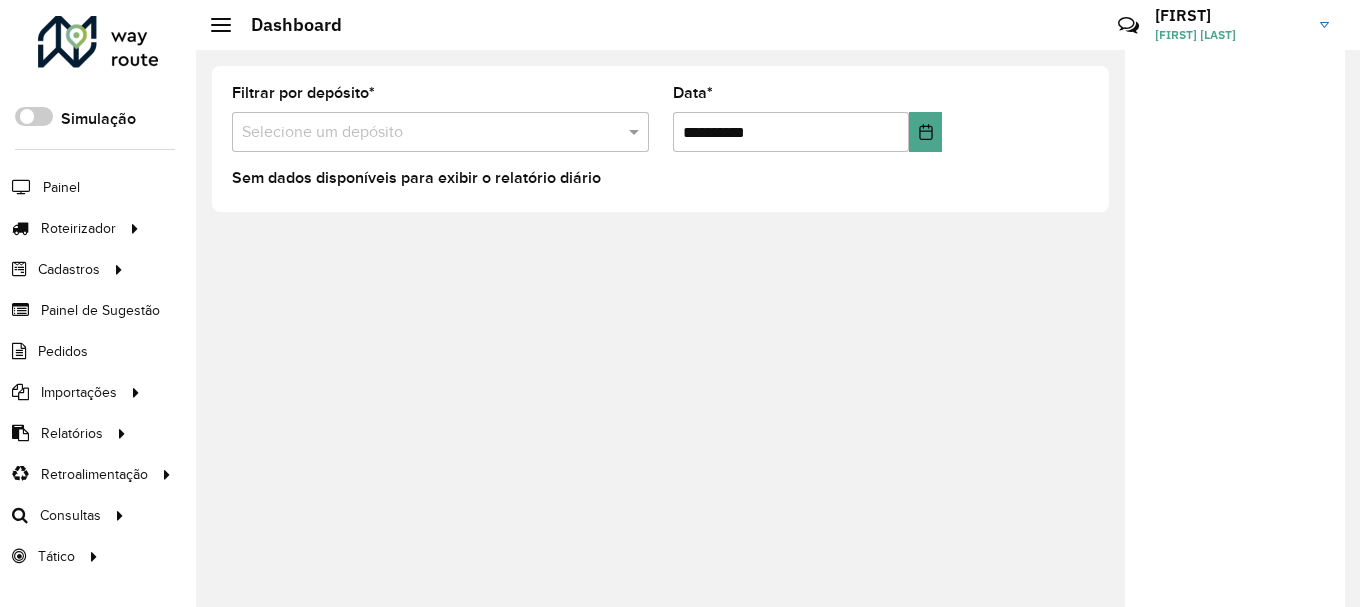 click on "[FIRST] [FIRST] [LAST]" 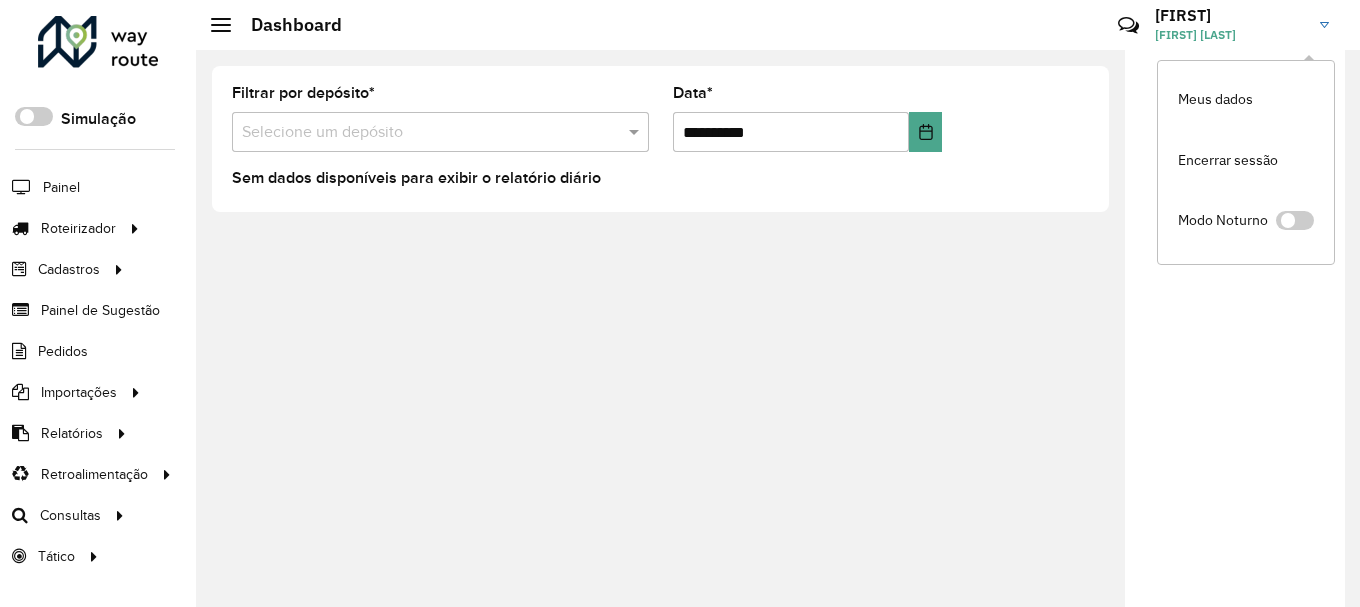 click on "[FIRST] [FIRST] [LAST]" 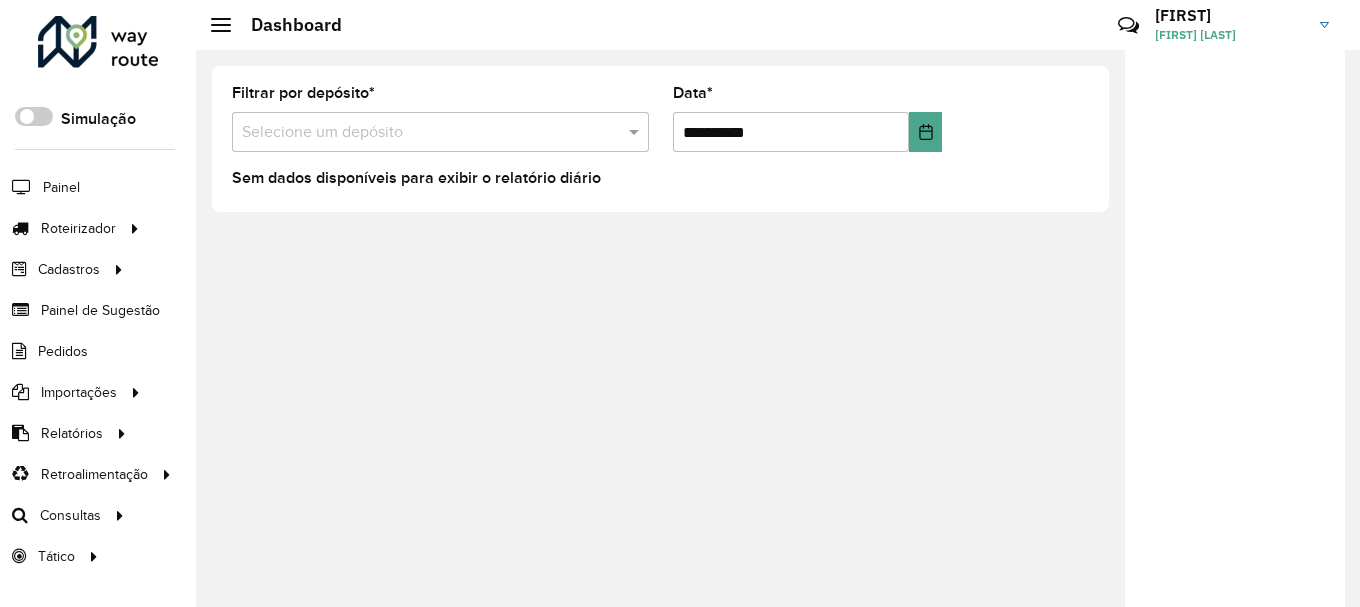 click 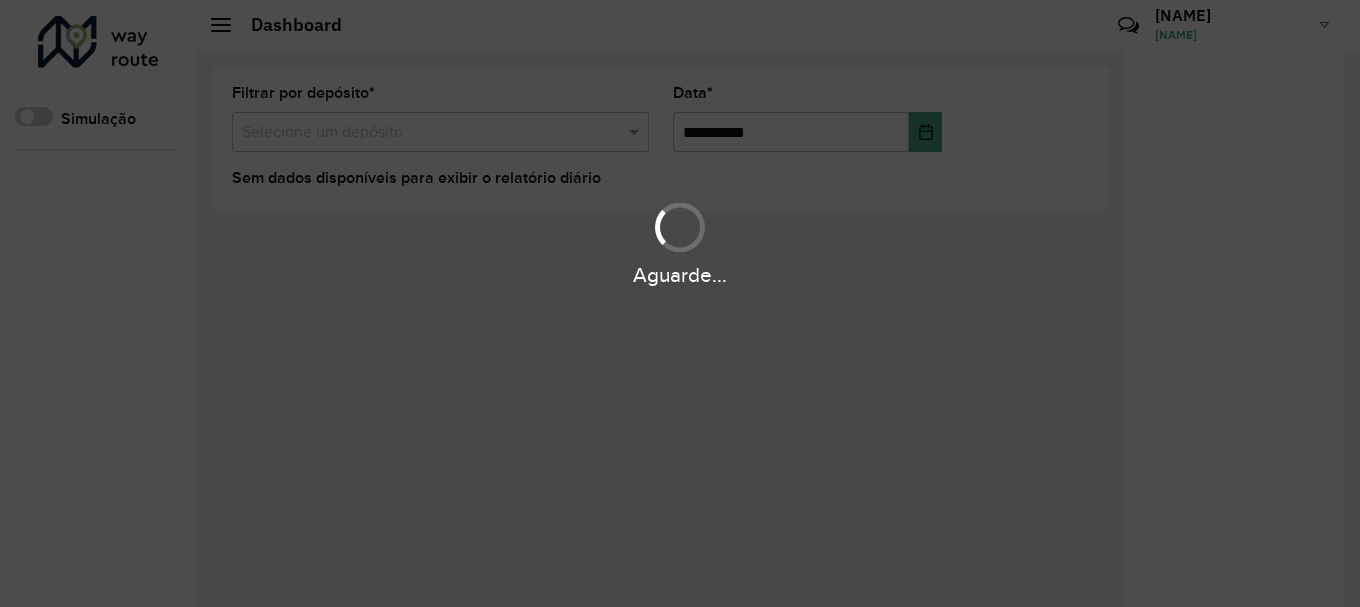 scroll, scrollTop: 0, scrollLeft: 0, axis: both 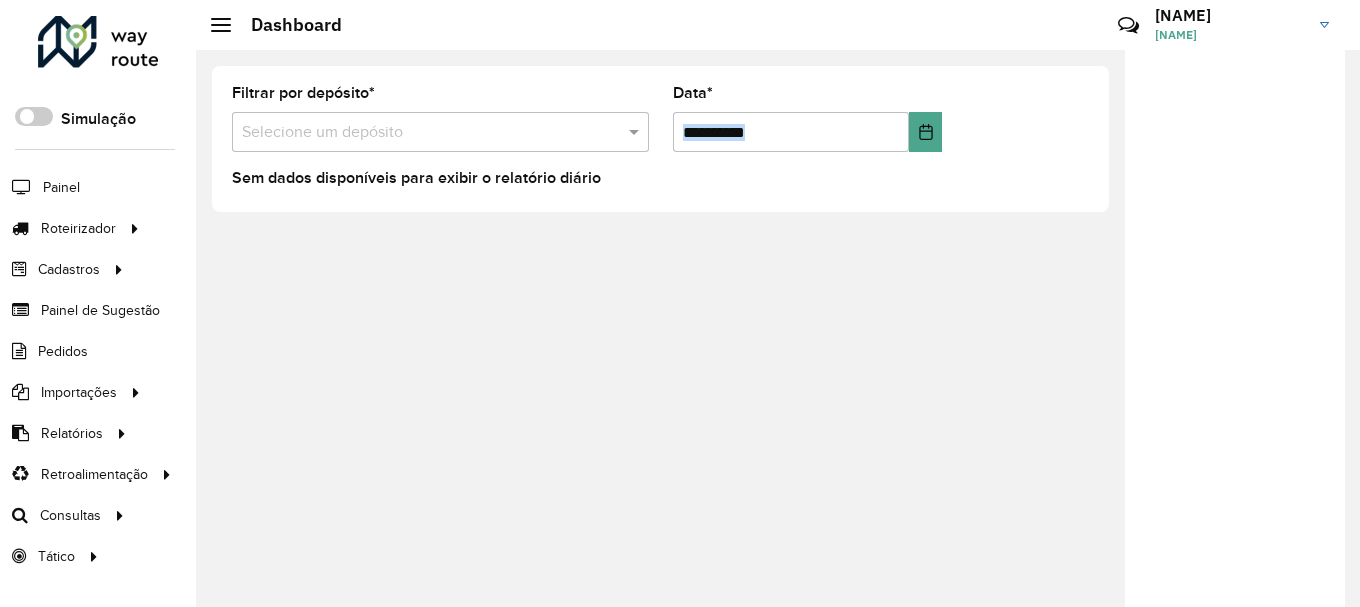 drag, startPoint x: 236, startPoint y: 175, endPoint x: 675, endPoint y: 174, distance: 439.00113 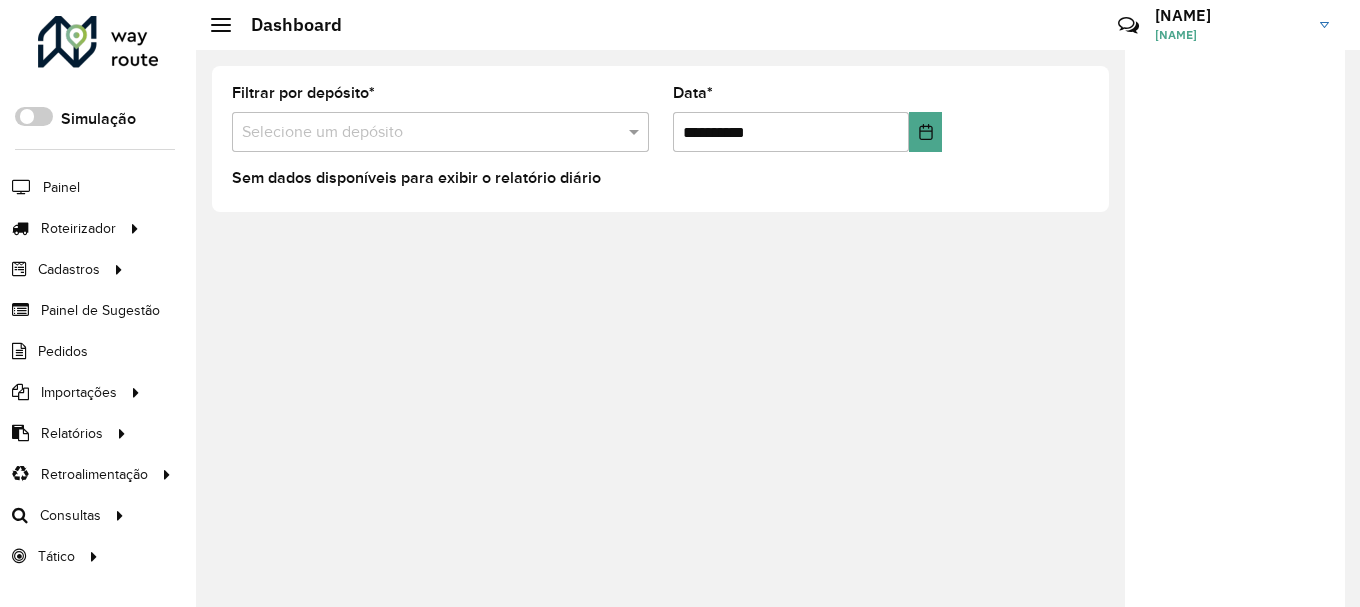 click on "Sem dados disponíveis para exibir o relatório diário" 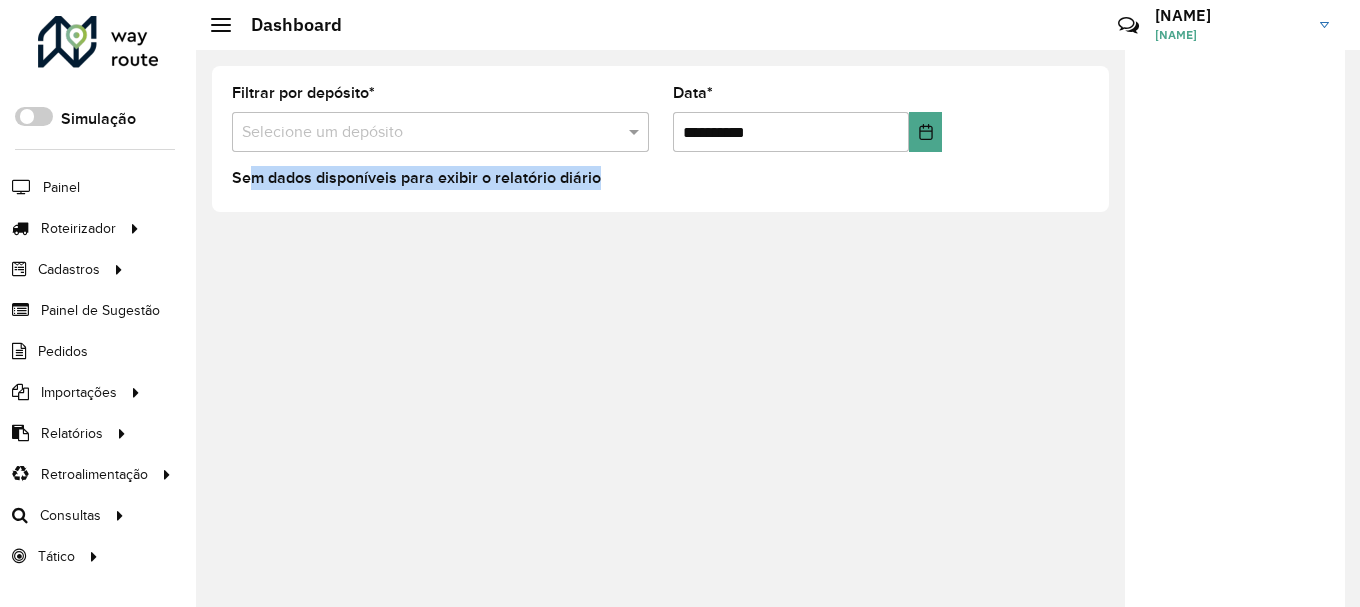 drag, startPoint x: 599, startPoint y: 174, endPoint x: 256, endPoint y: 188, distance: 343.28558 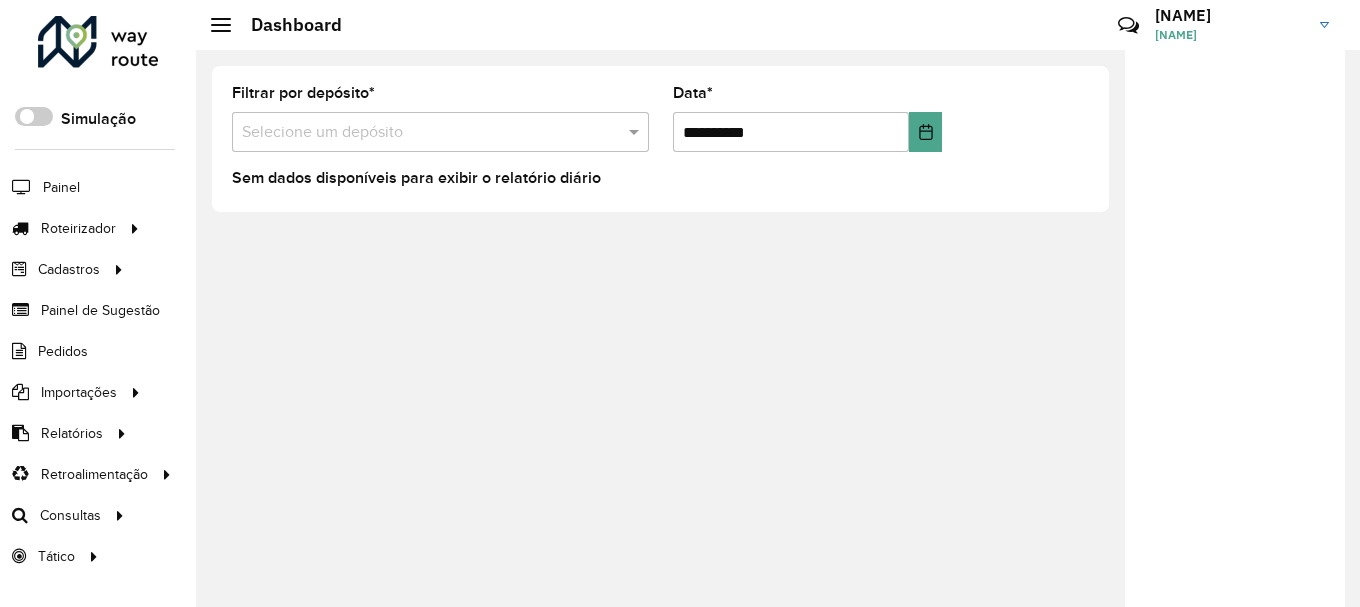 drag, startPoint x: 262, startPoint y: 194, endPoint x: 735, endPoint y: 191, distance: 473.00952 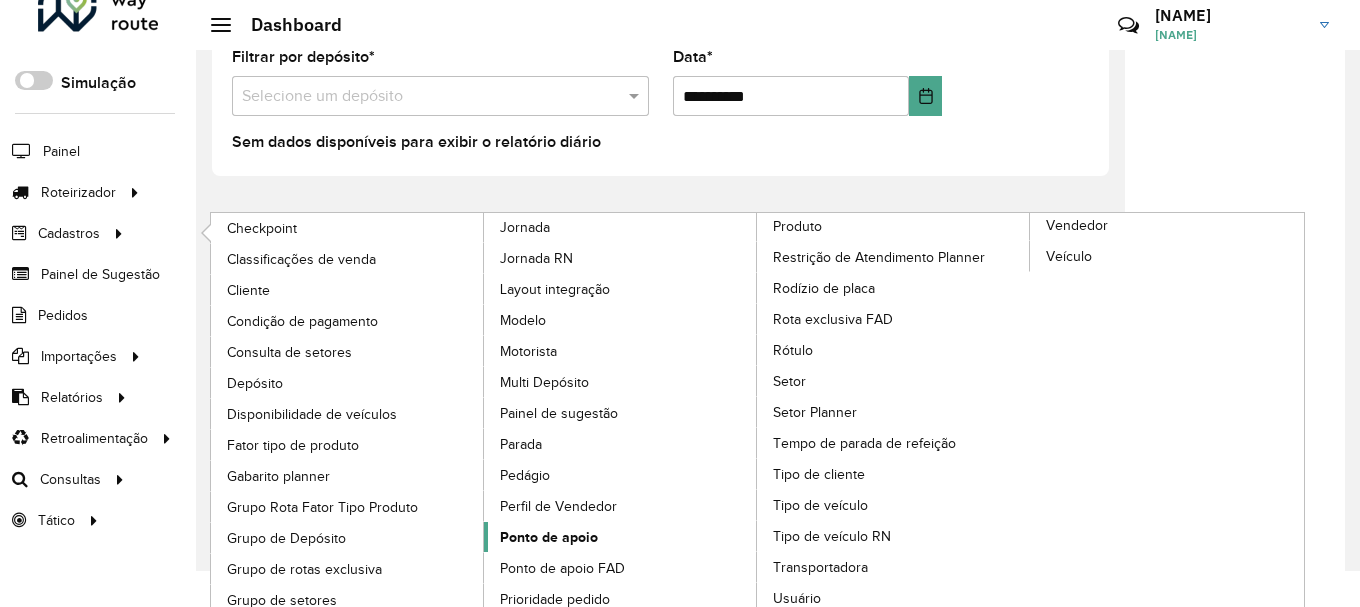 scroll, scrollTop: 47, scrollLeft: 0, axis: vertical 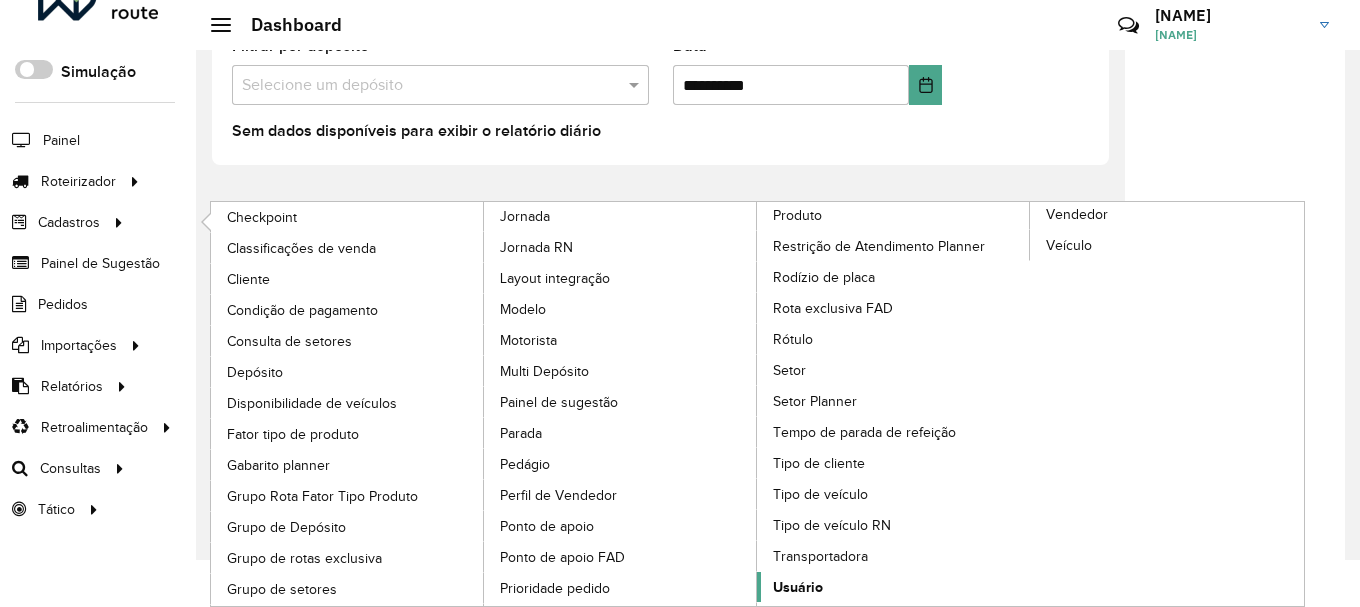 click on "Usuário" 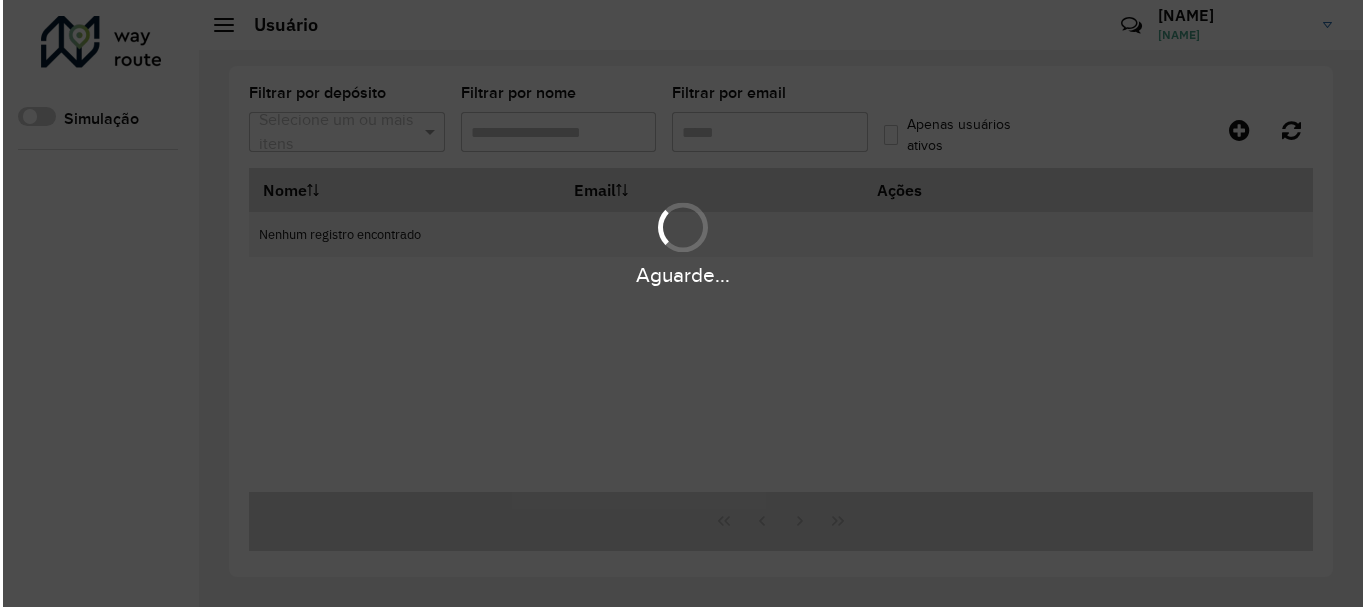scroll, scrollTop: 0, scrollLeft: 0, axis: both 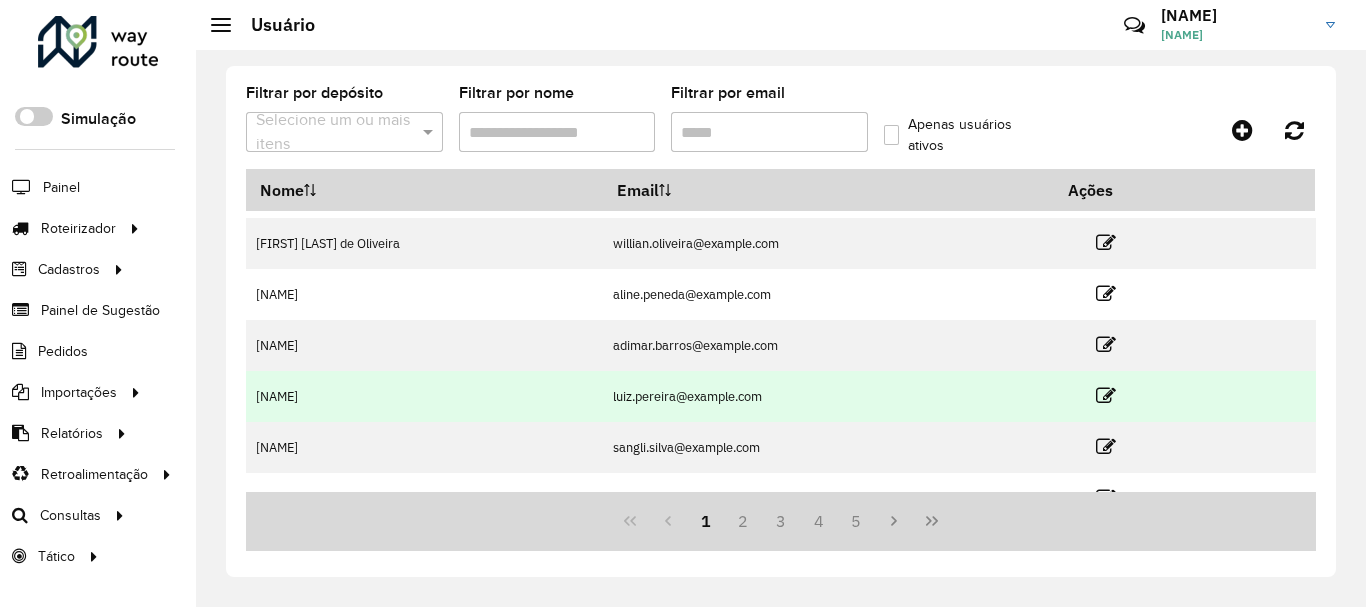 drag, startPoint x: 347, startPoint y: 390, endPoint x: 393, endPoint y: 391, distance: 46.010868 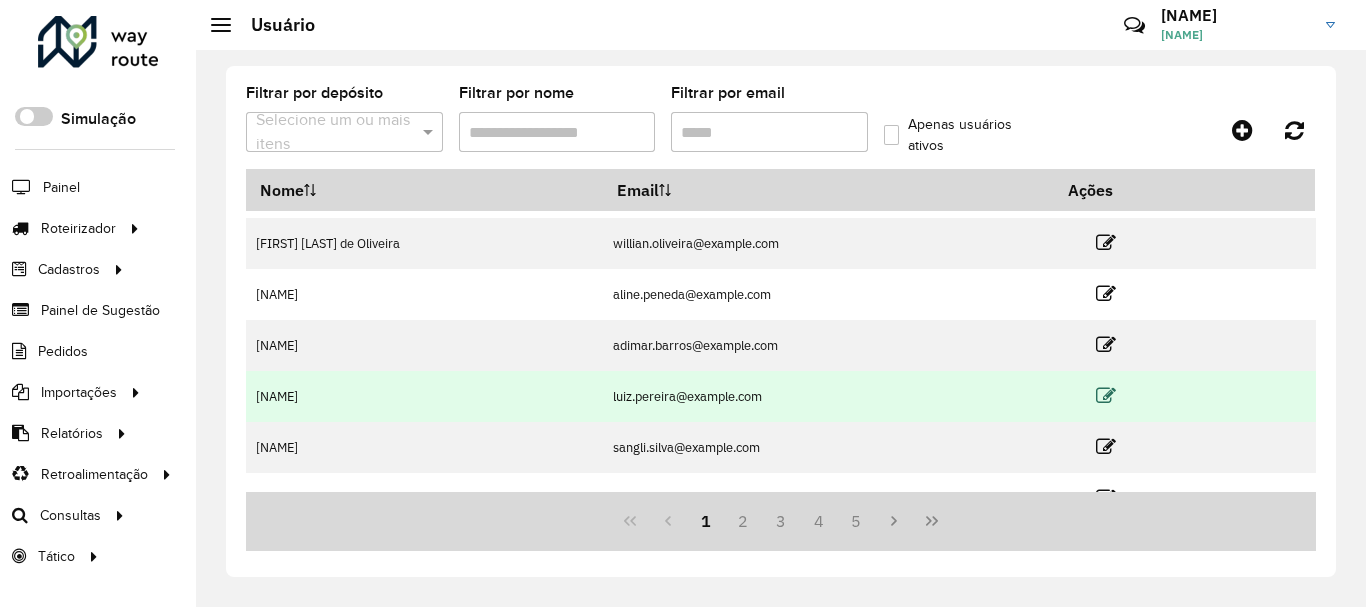 click at bounding box center [1106, 396] 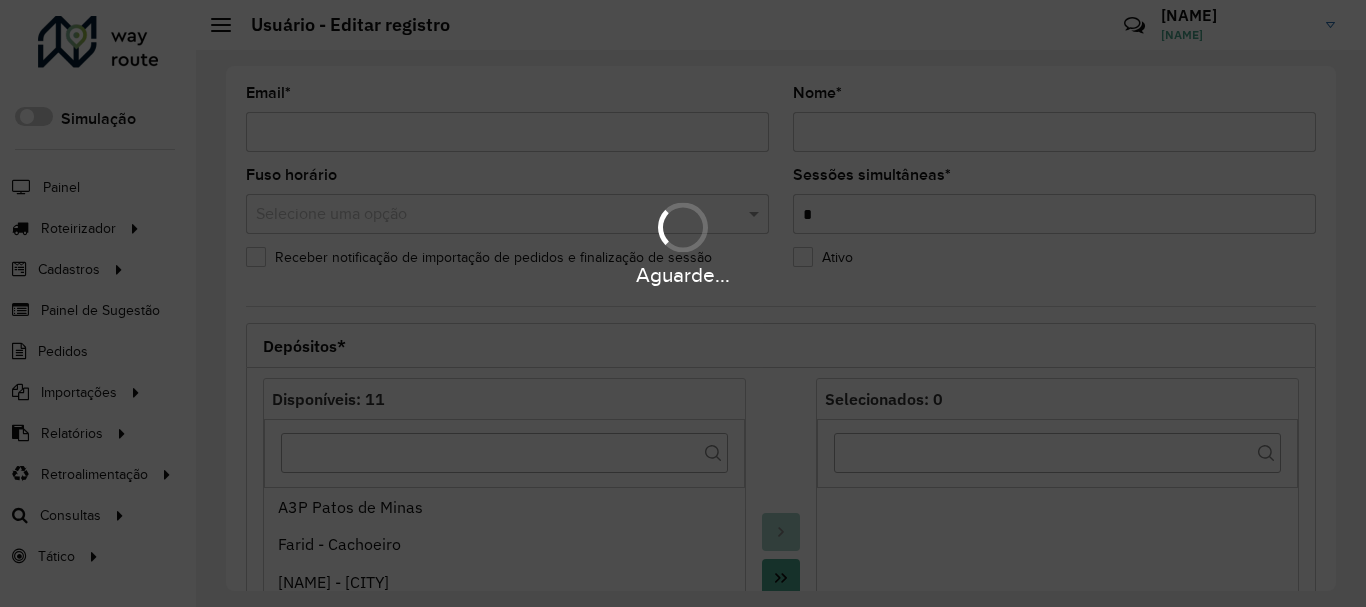 type on "**********" 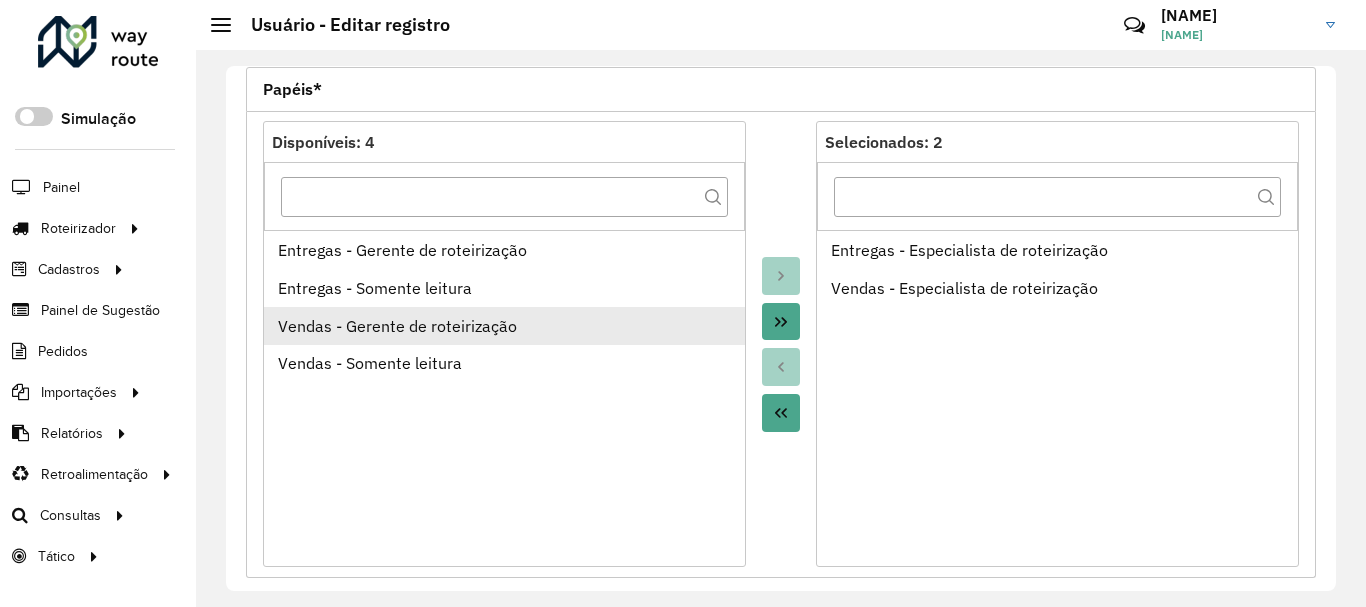 scroll, scrollTop: 877, scrollLeft: 0, axis: vertical 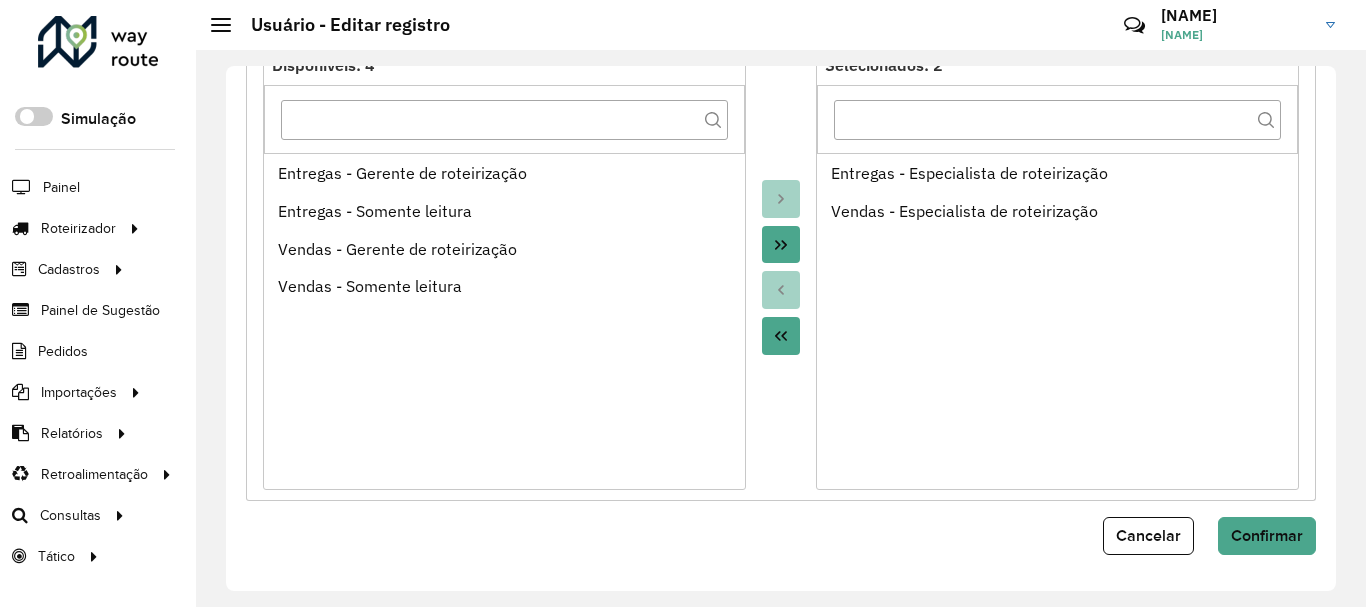 click 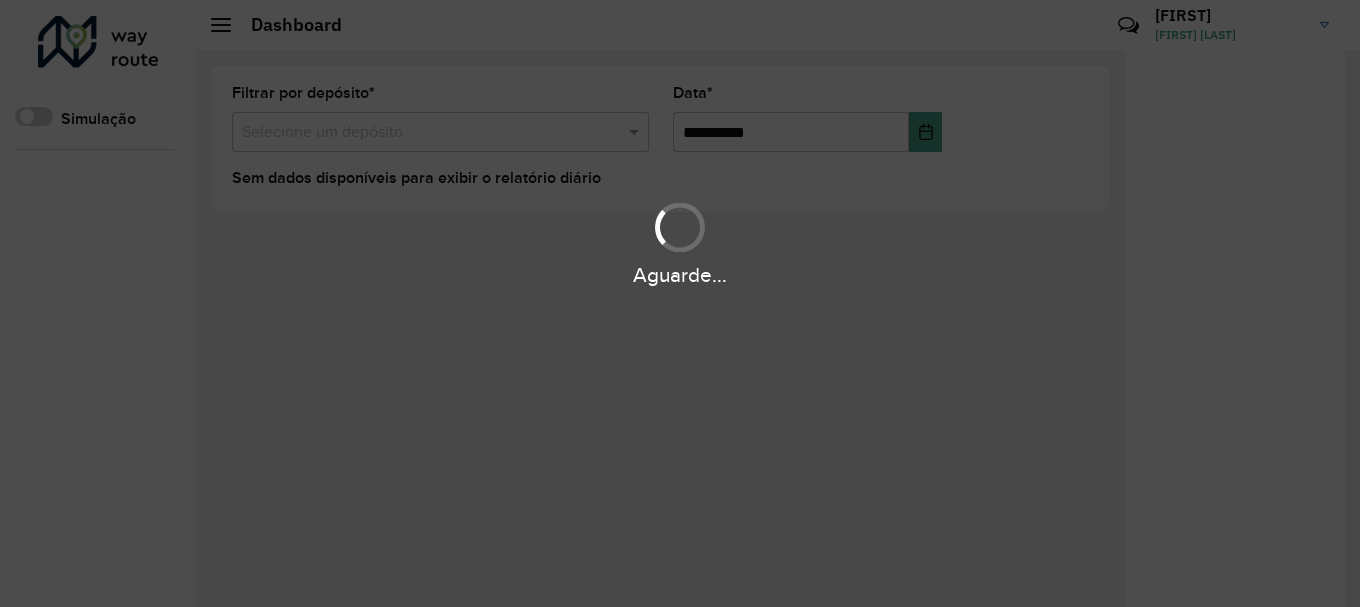 scroll, scrollTop: 0, scrollLeft: 0, axis: both 